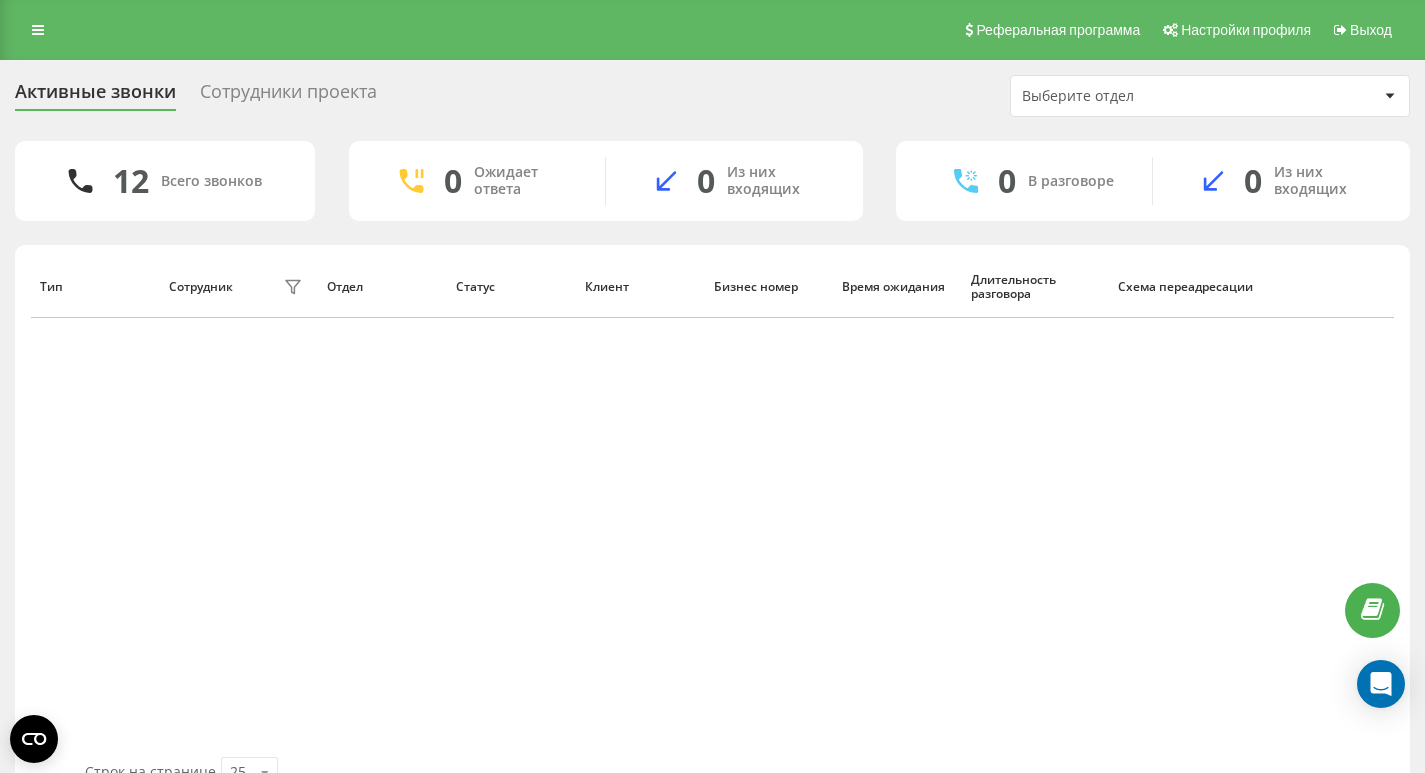 scroll, scrollTop: 0, scrollLeft: 0, axis: both 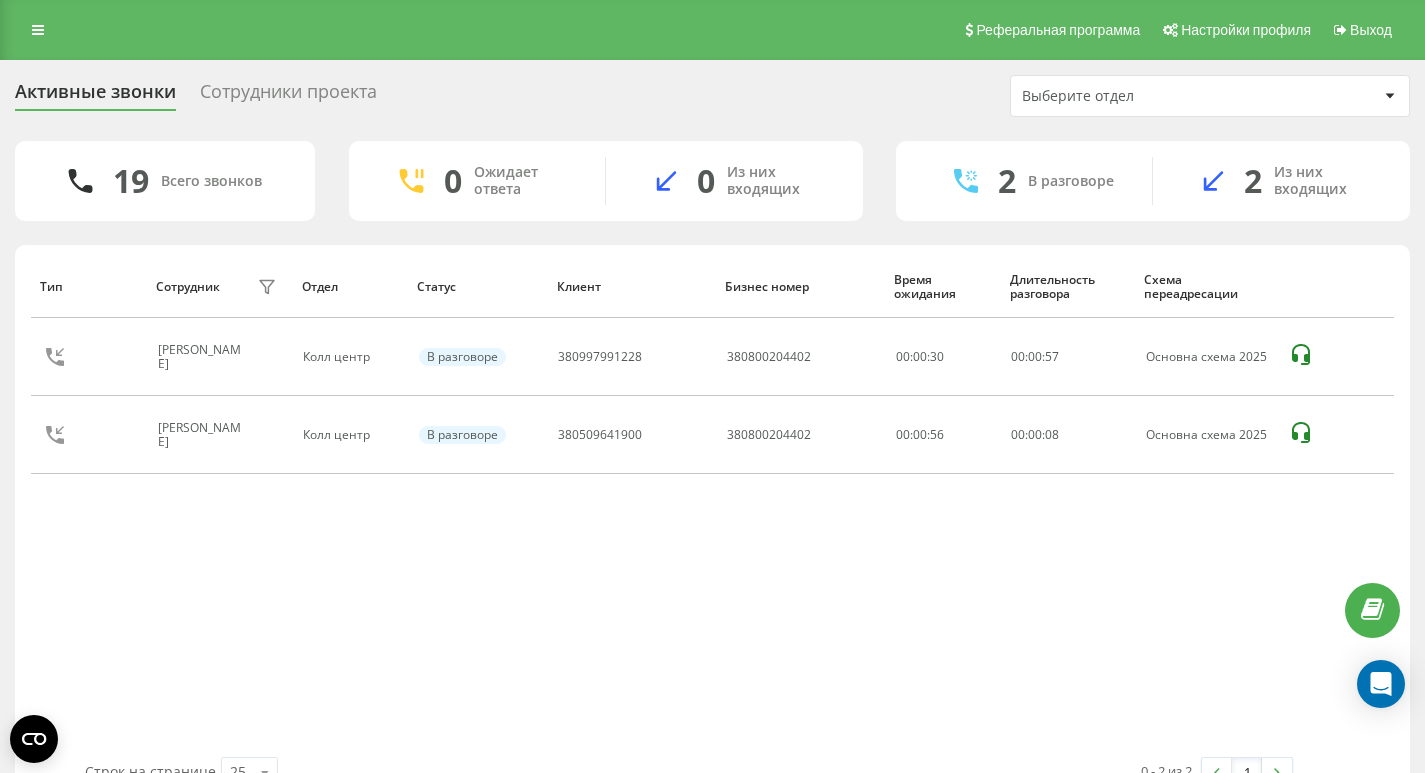 click on "Тип Сотрудник  фильтра  Отдел Статус Клиент Бизнес номер Время ожидания Длительность разговора Схема переадресации Олег Єфімов Колл центр В разговоре 380997991228 380800204402 00:00:30 00 : 00 : 57 Основна схема 2025 Олег Єфімов Колл центр В разговоре 380509641900 380800204402 00:00:56 00 : 00 : 08 Основна схема 2025" at bounding box center [712, 506] 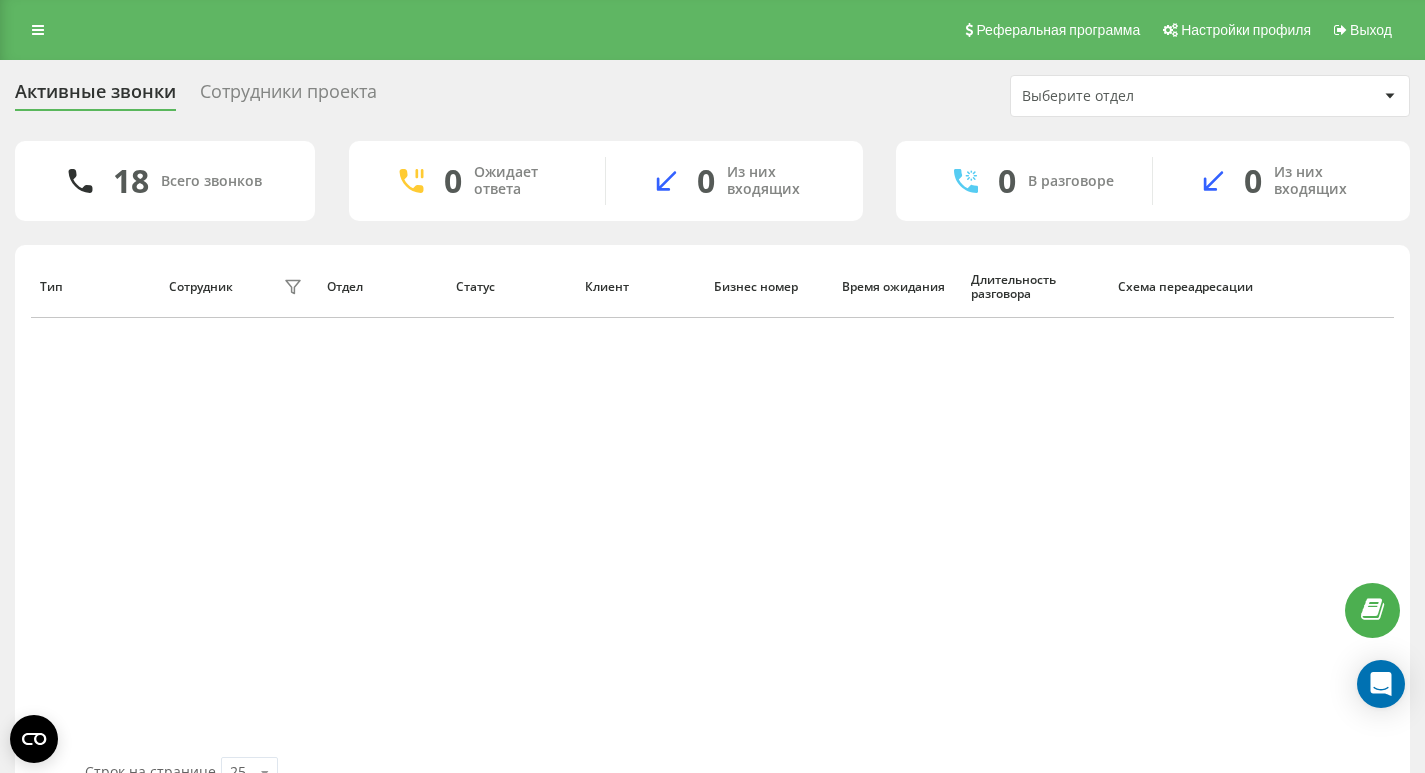 click on "Сотрудники проекта" at bounding box center [288, 96] 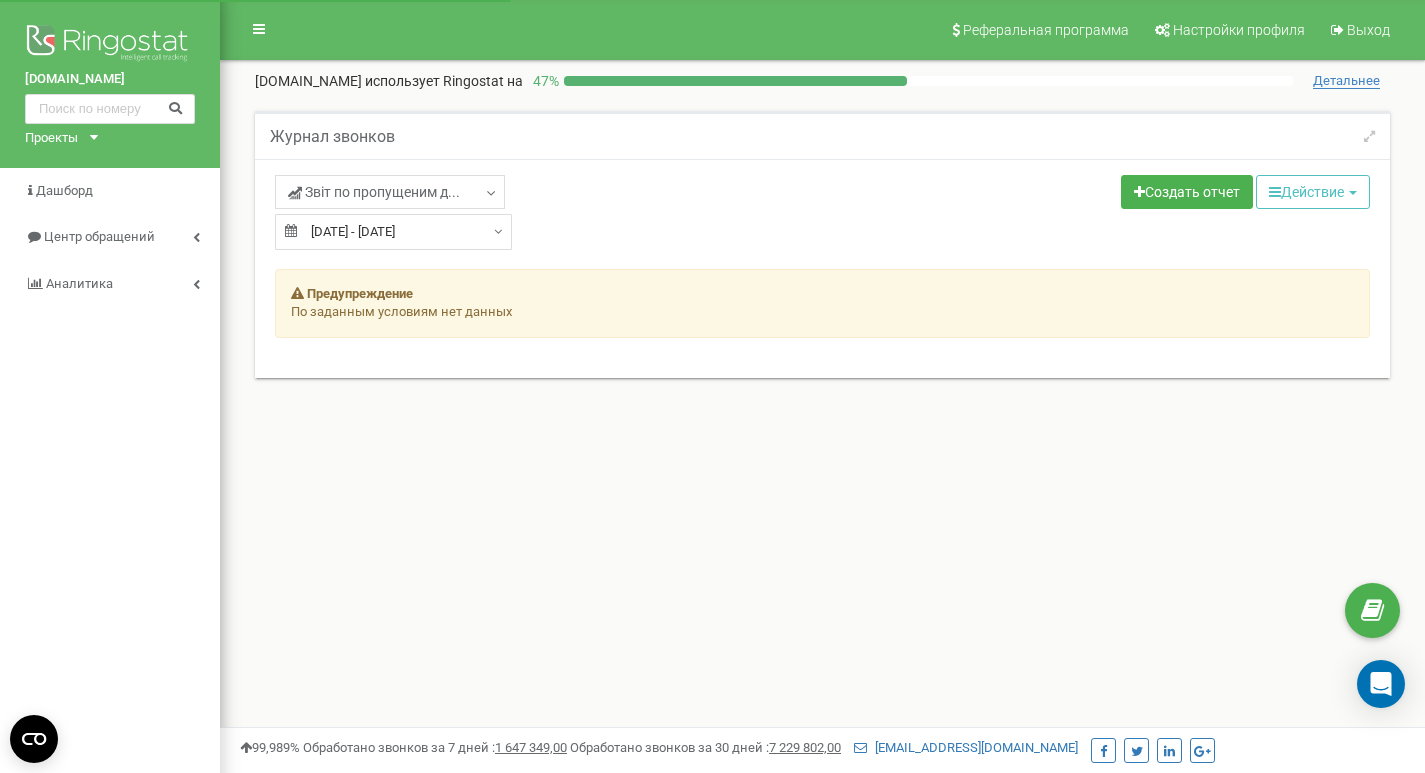 scroll, scrollTop: 0, scrollLeft: 0, axis: both 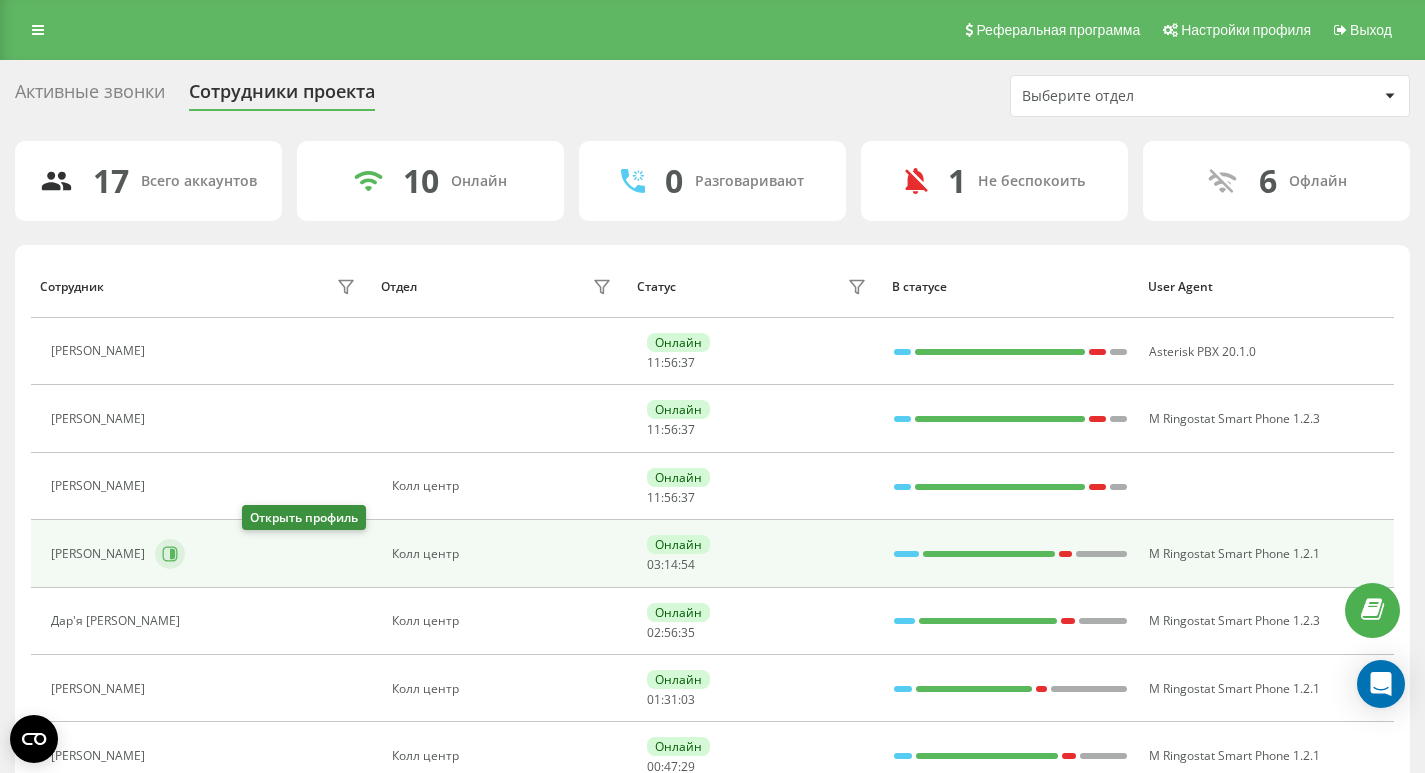 click at bounding box center (170, 554) 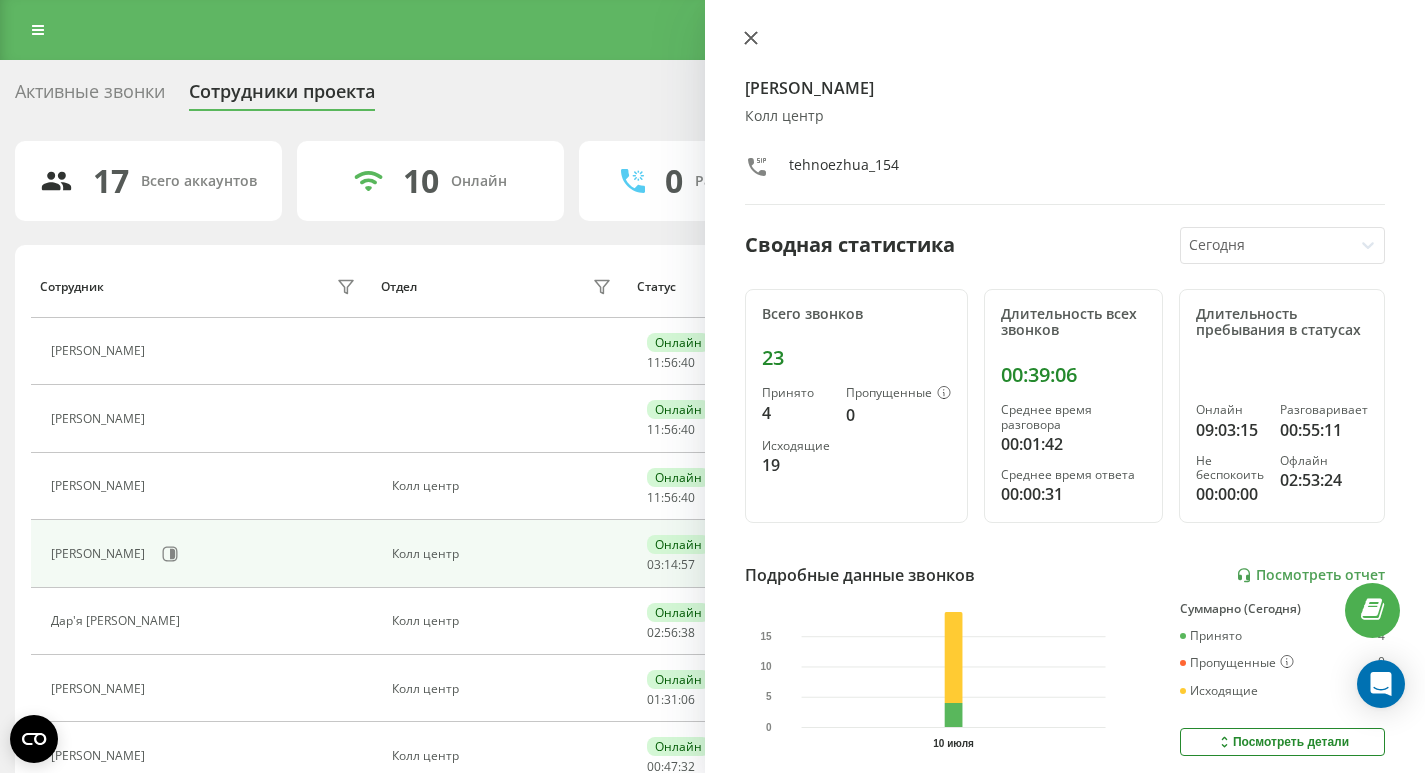 click 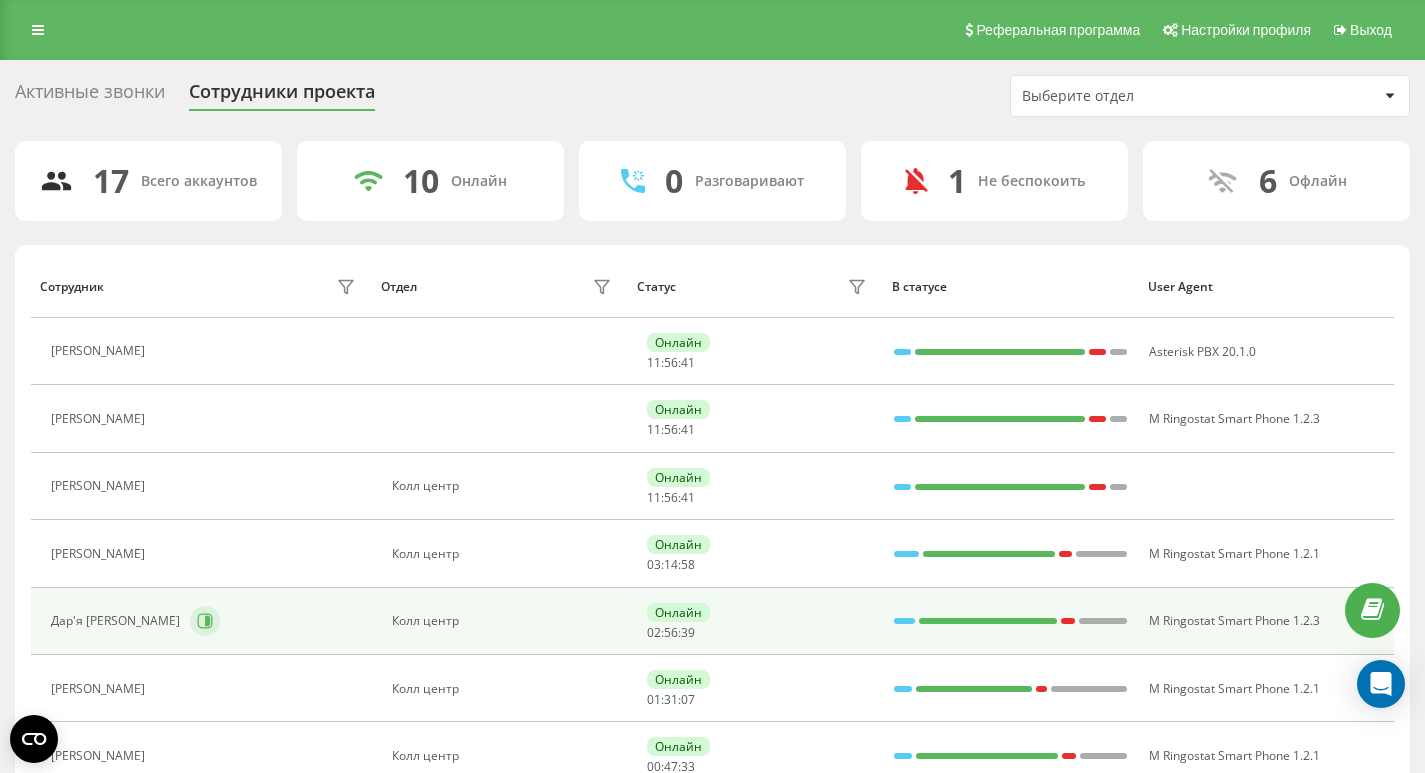 click at bounding box center [205, 621] 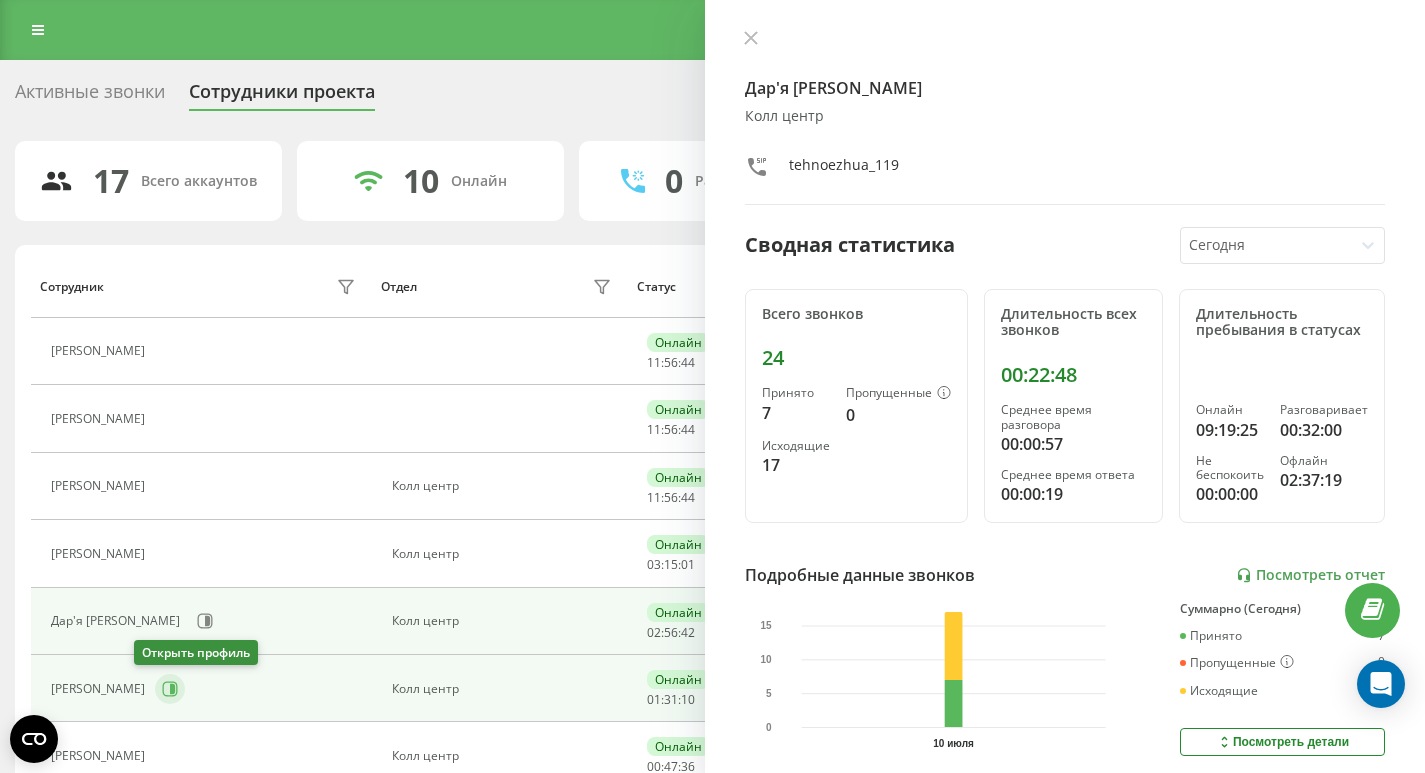 click 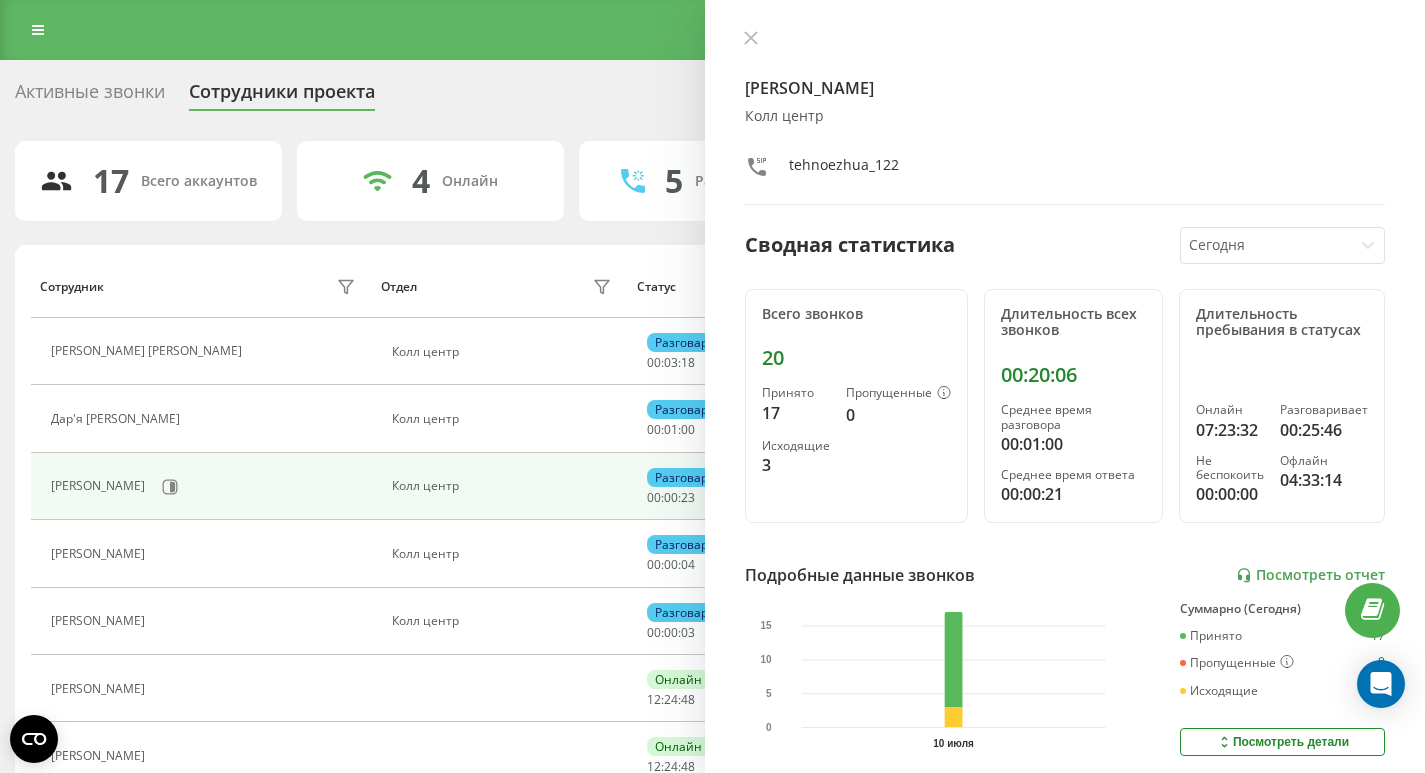 click on "Активные звонки" at bounding box center (90, 96) 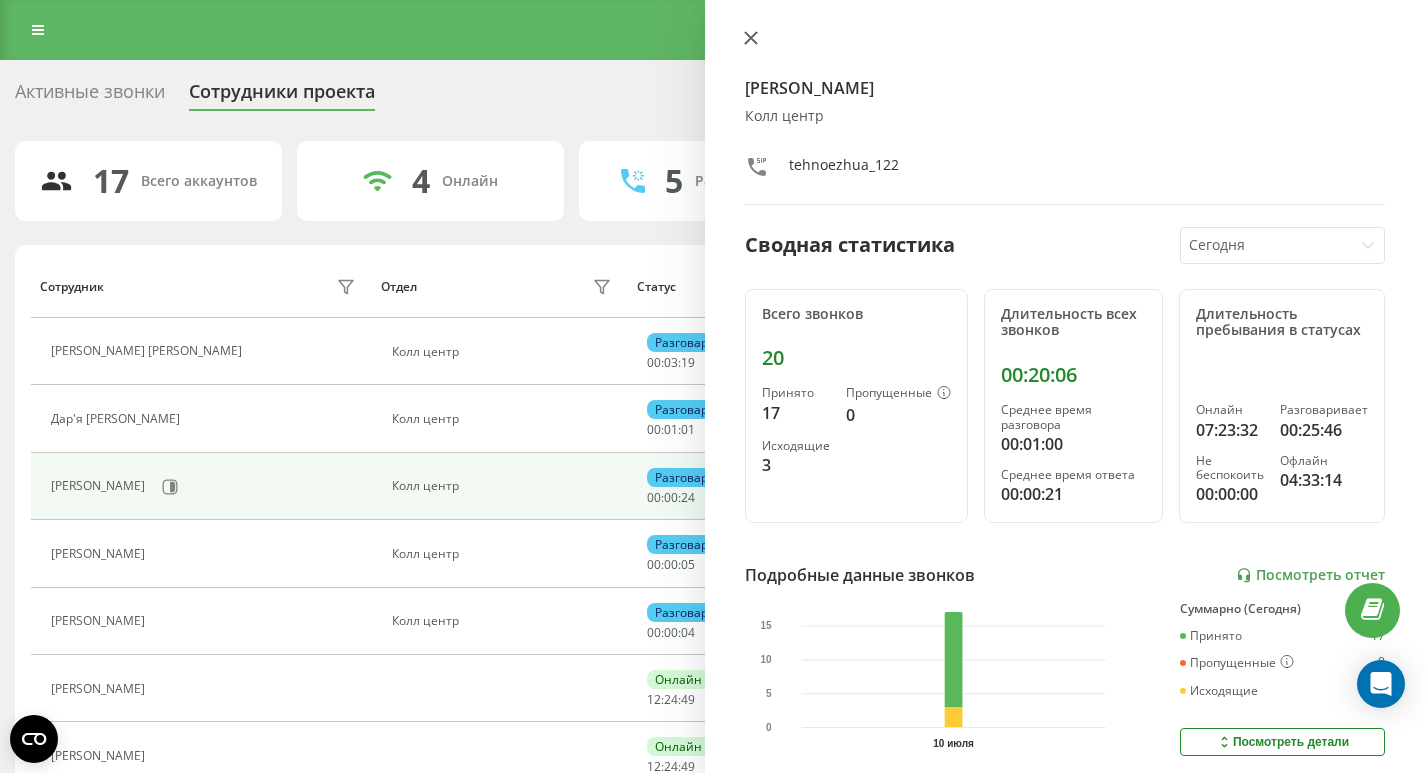 click at bounding box center [751, 39] 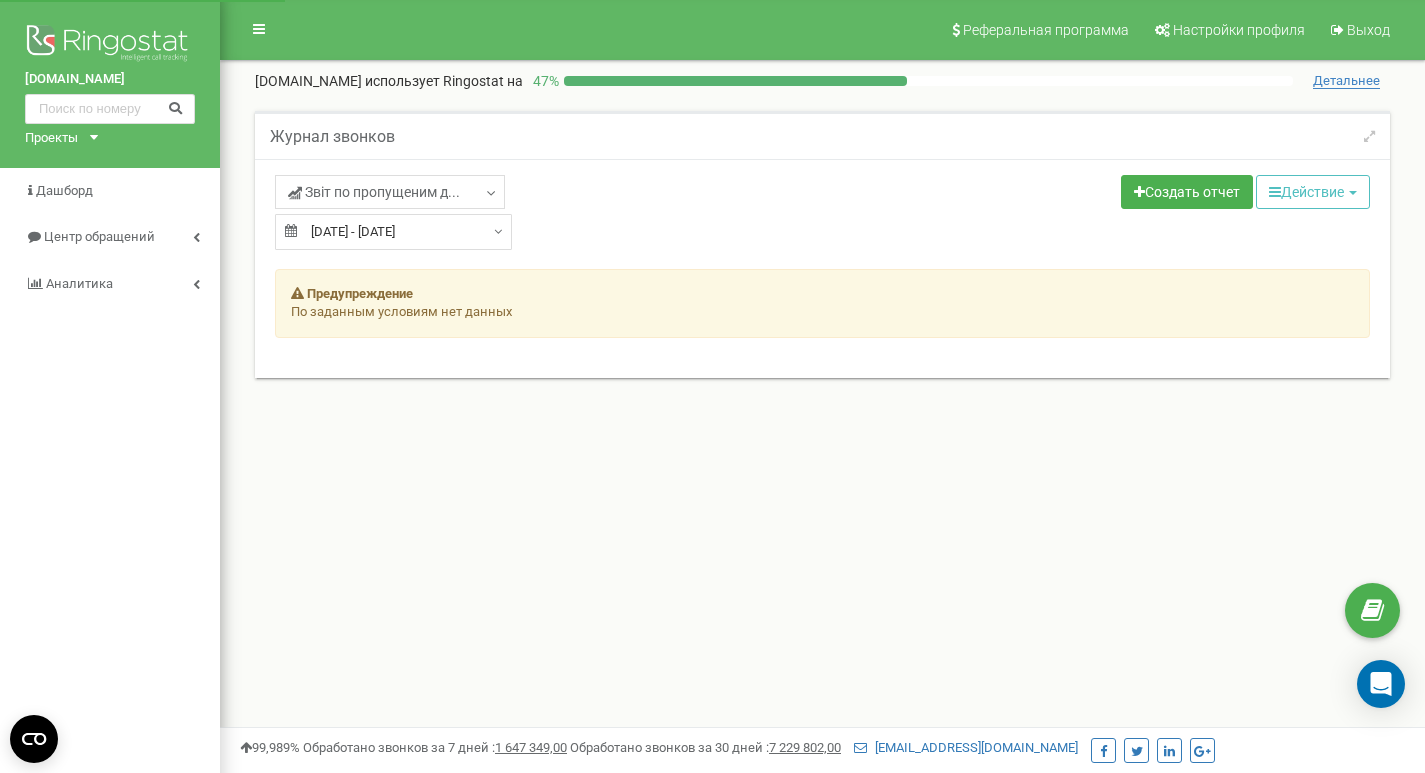 scroll, scrollTop: 0, scrollLeft: 0, axis: both 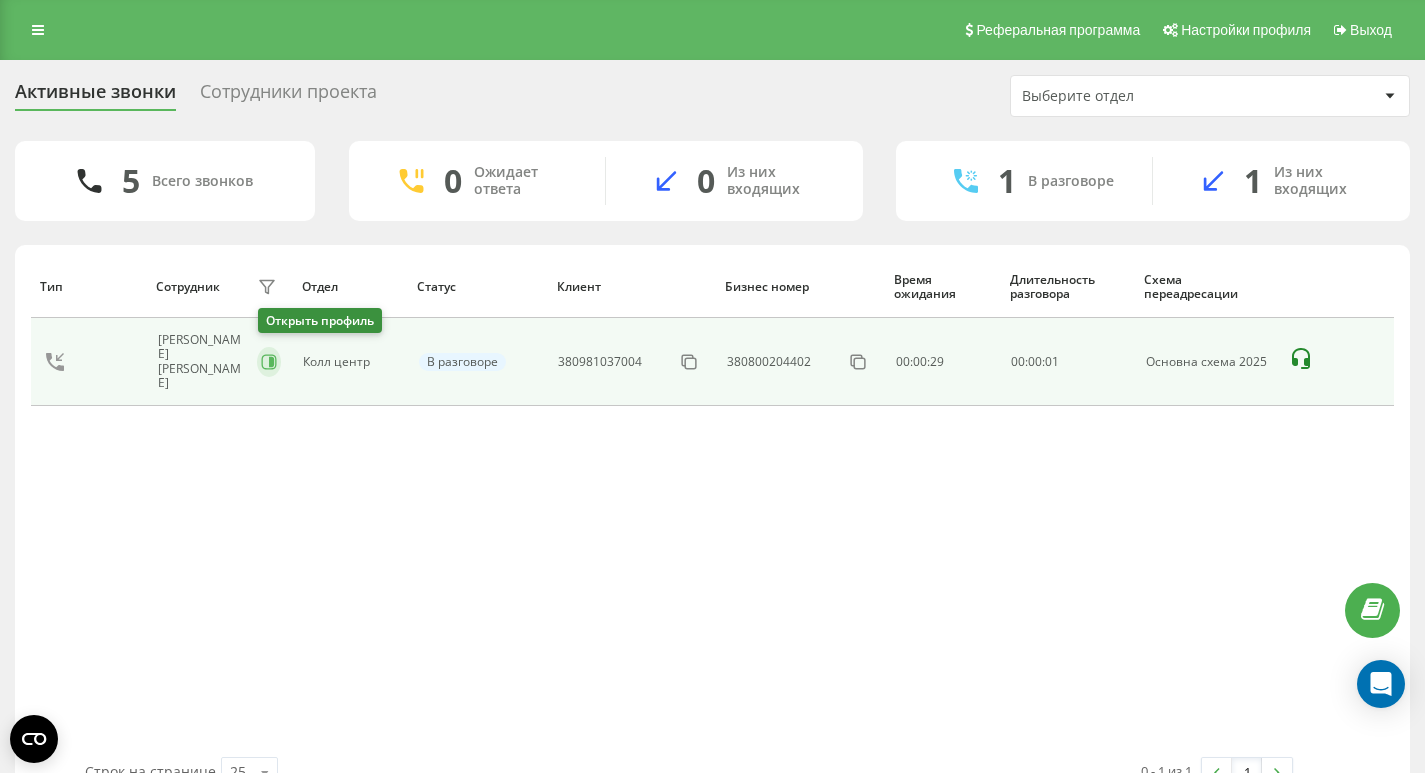 click 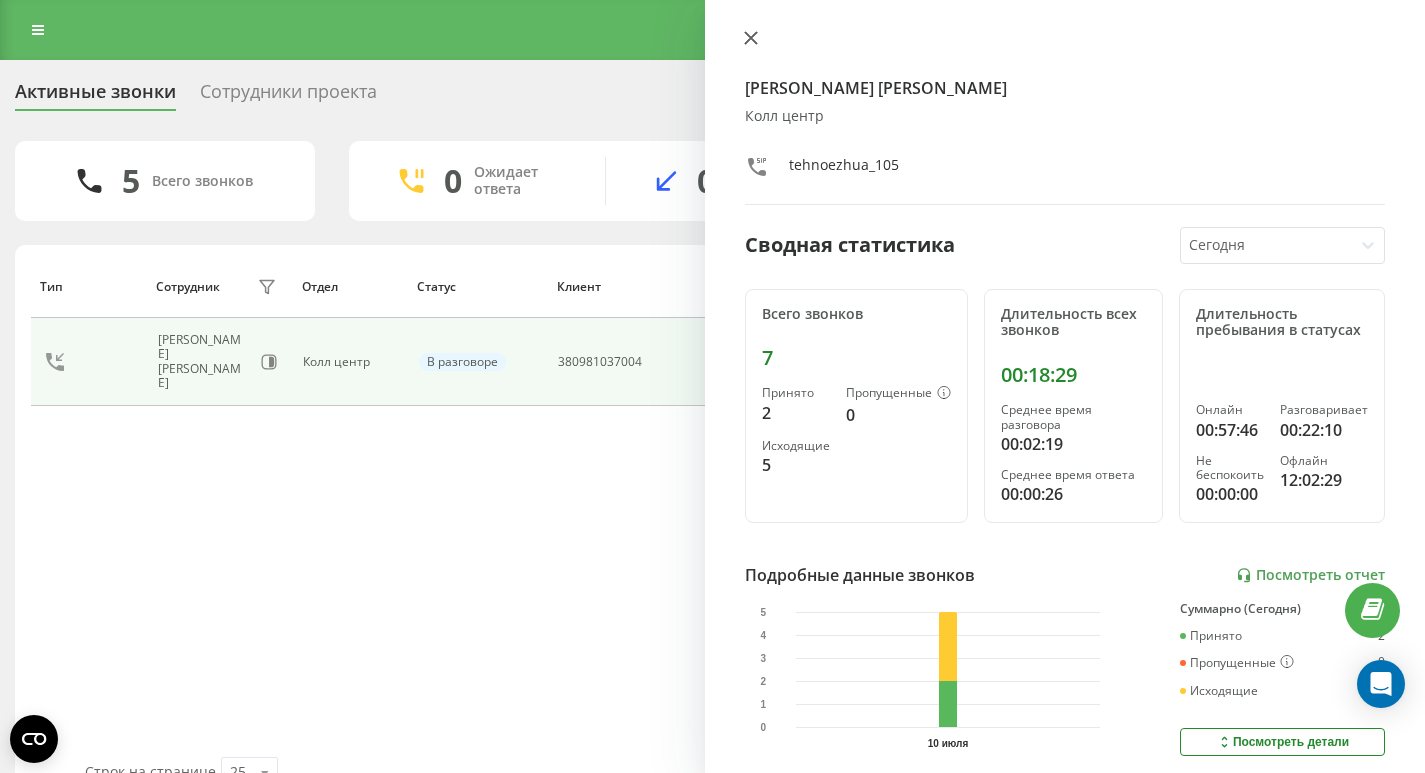 click 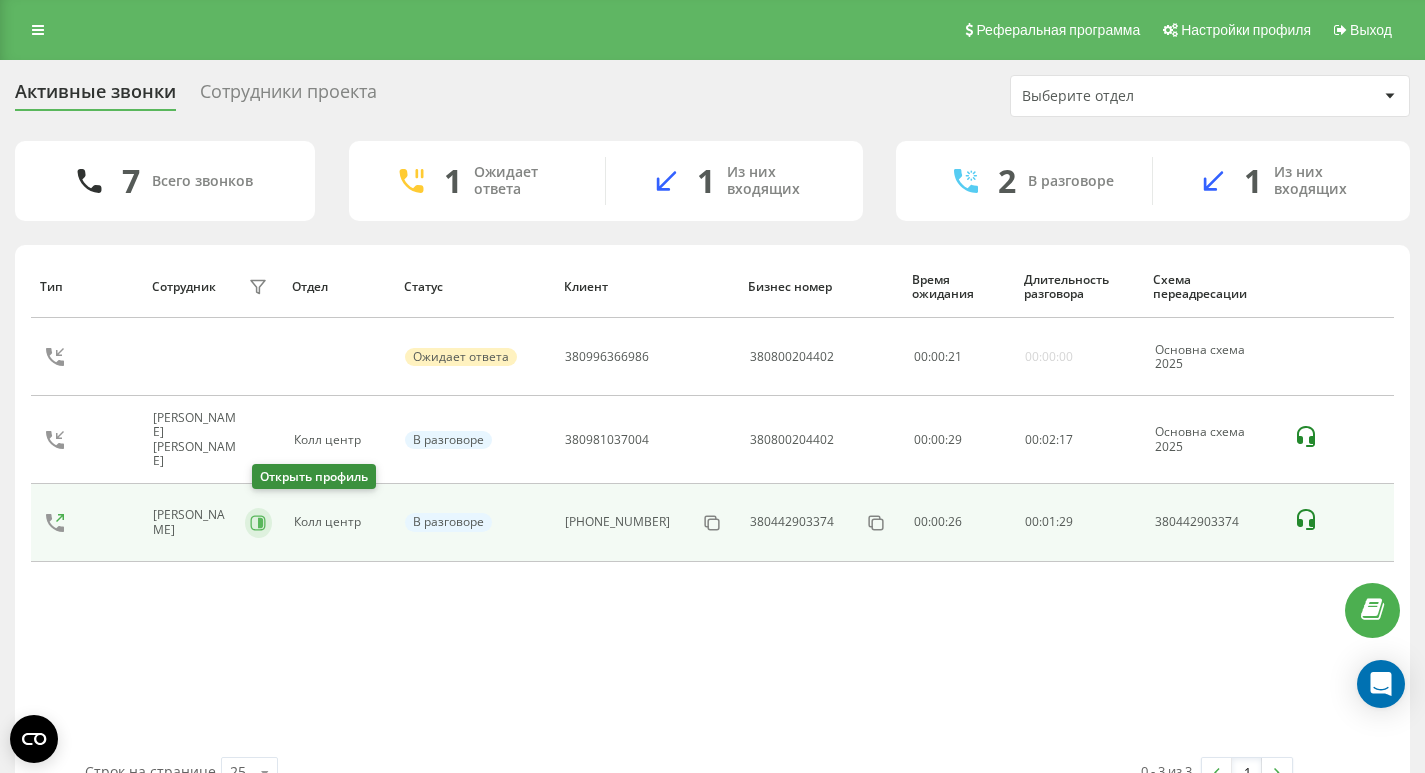click 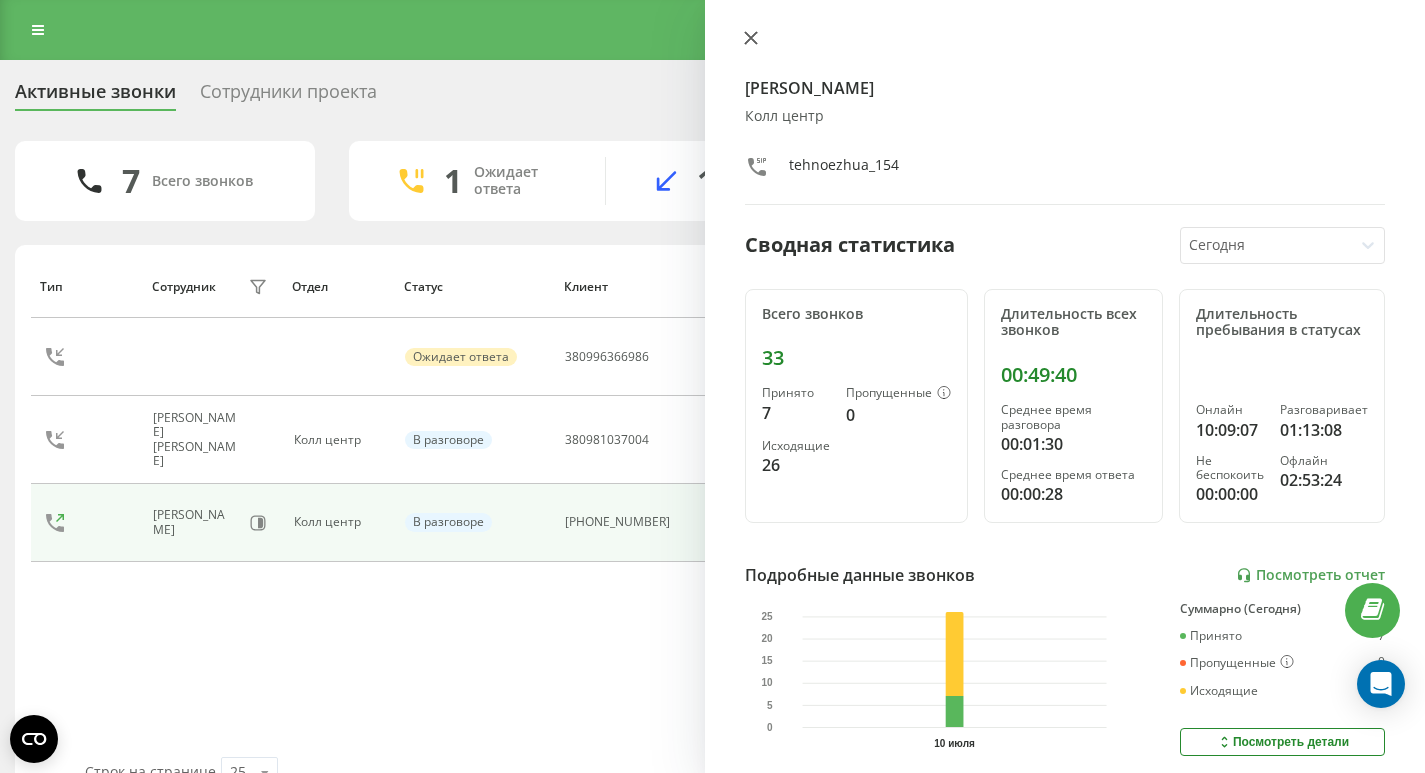 click at bounding box center [751, 39] 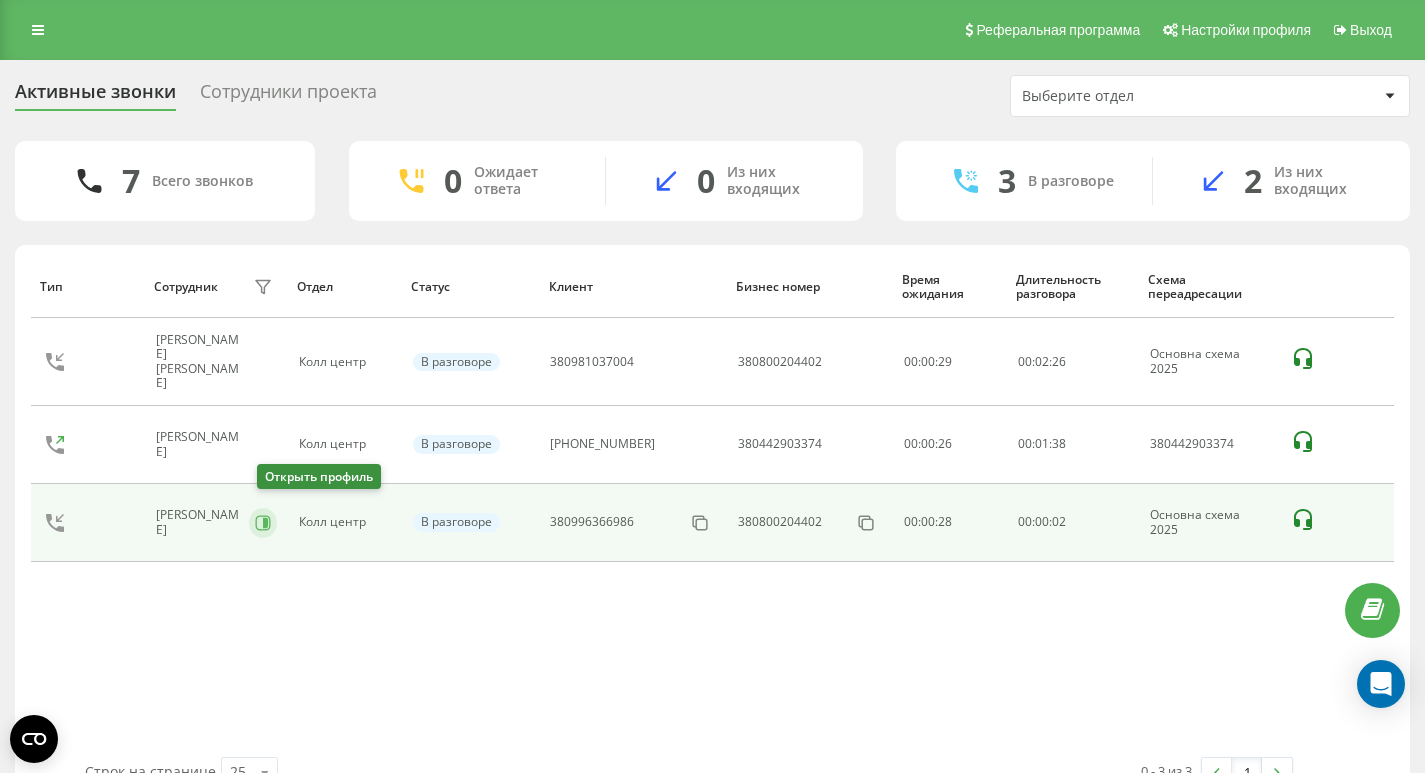 click 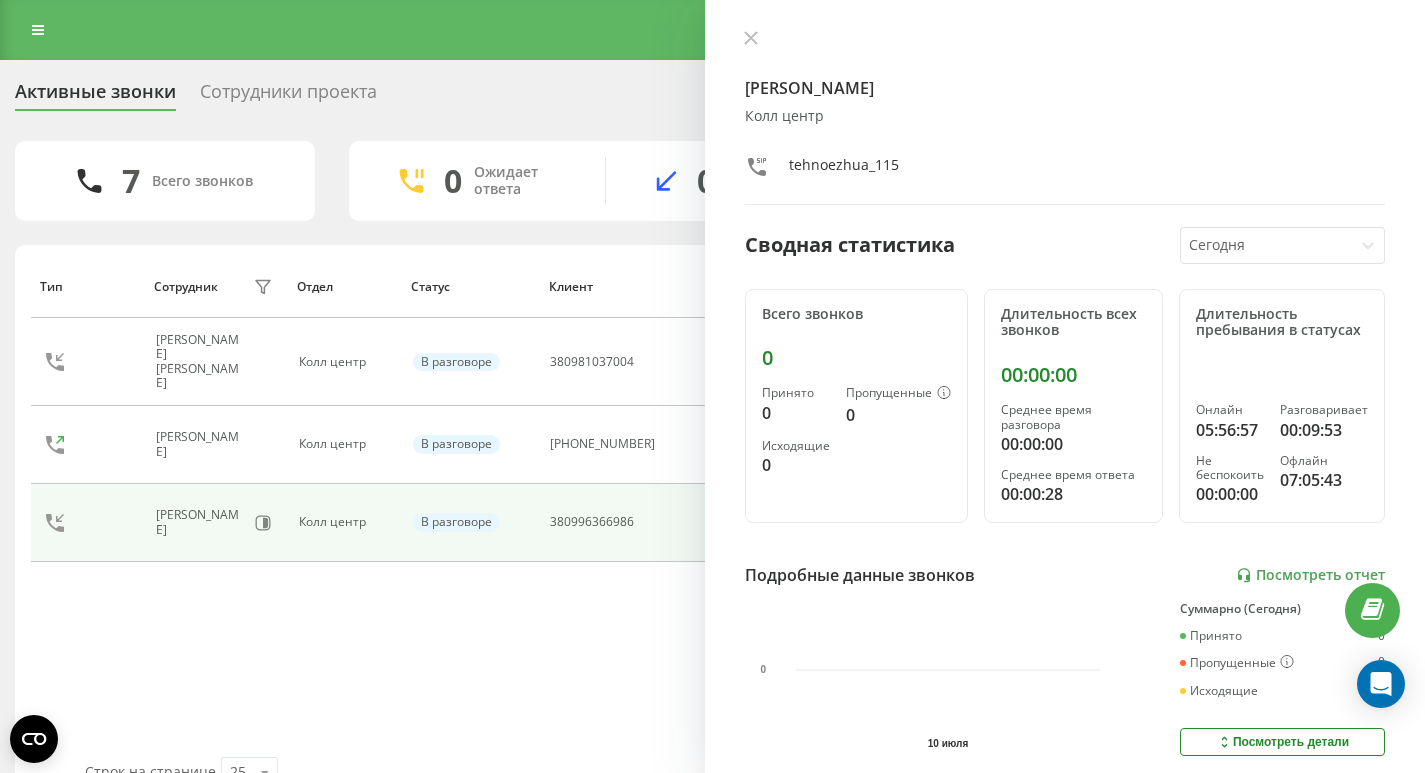 click on "Павлишин Аліна Остапівна Колл центр tehnoezhua_115" at bounding box center [1065, 117] 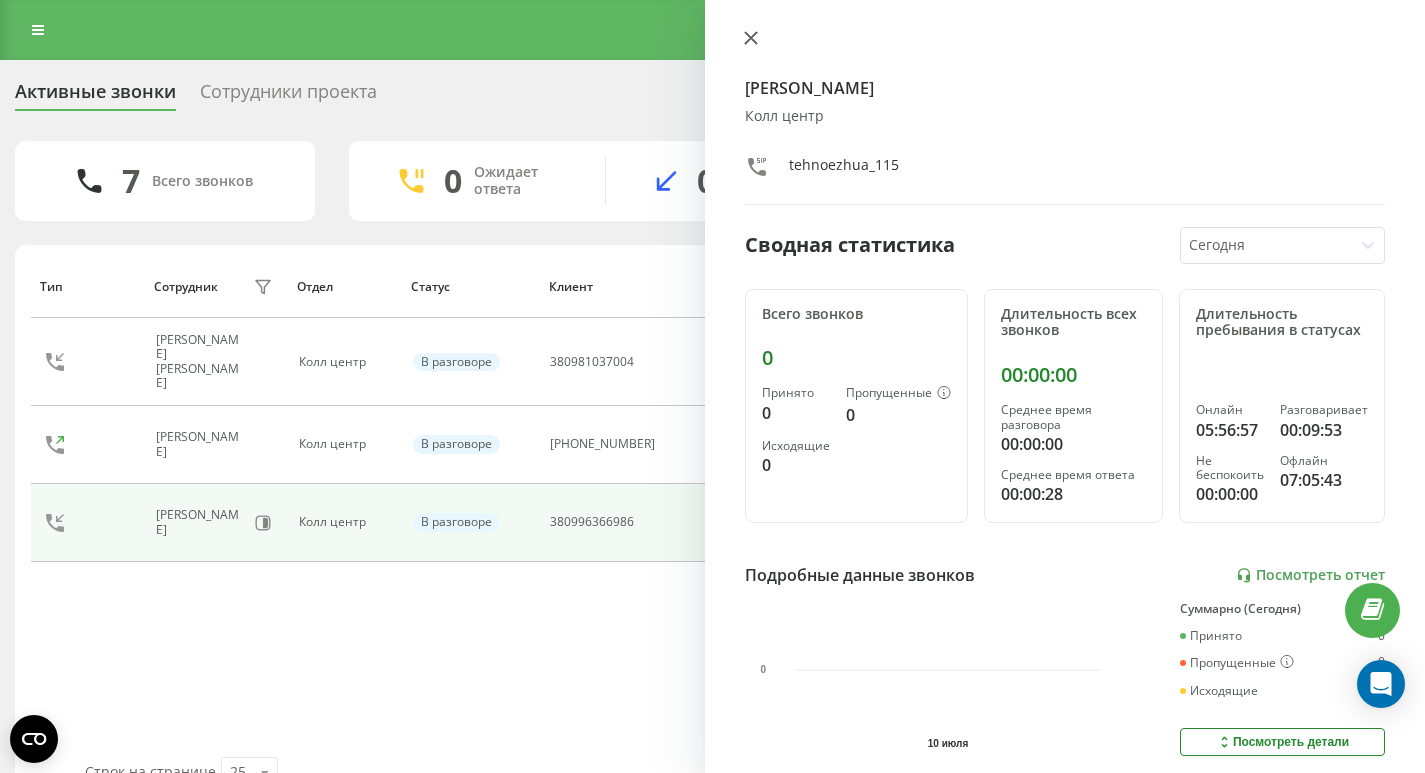 click at bounding box center [751, 39] 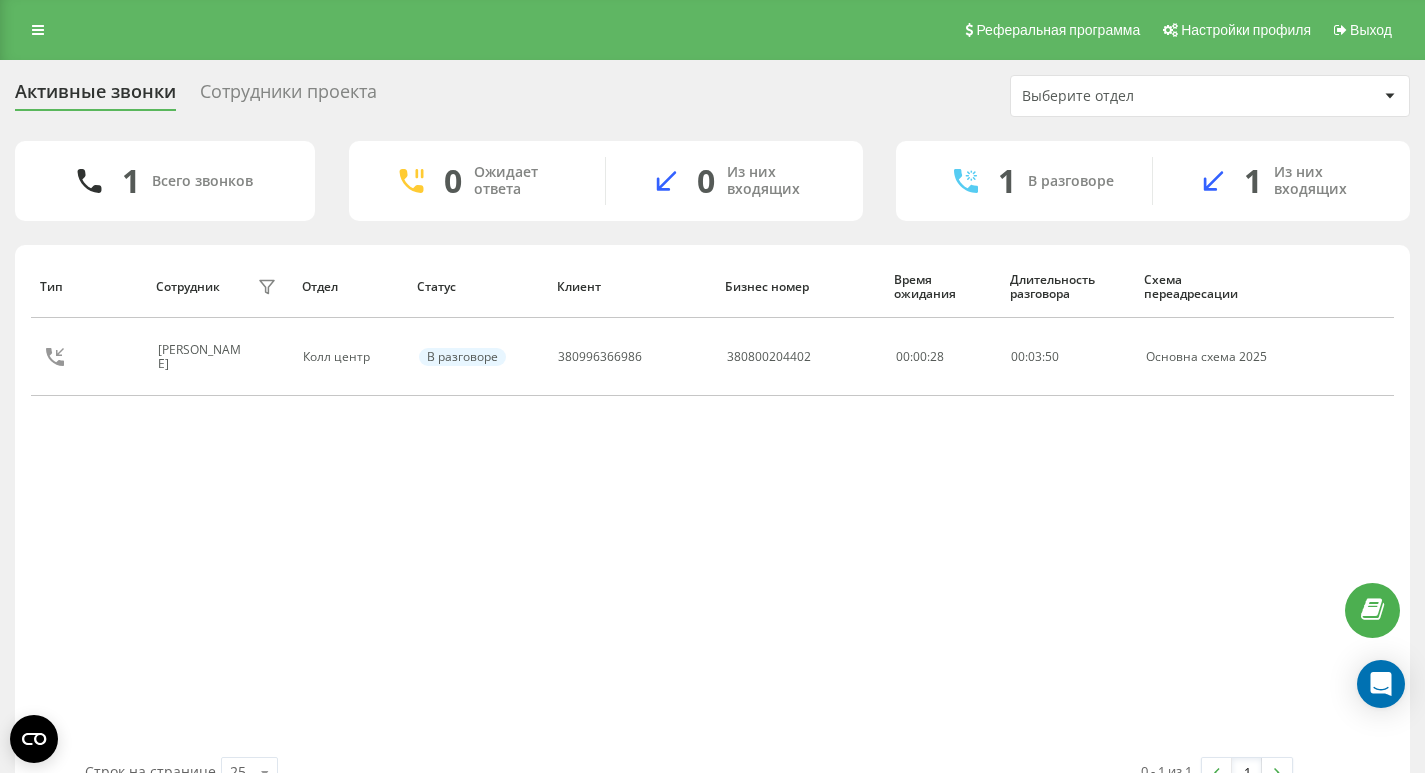 click on "Сотрудники проекта" at bounding box center (288, 96) 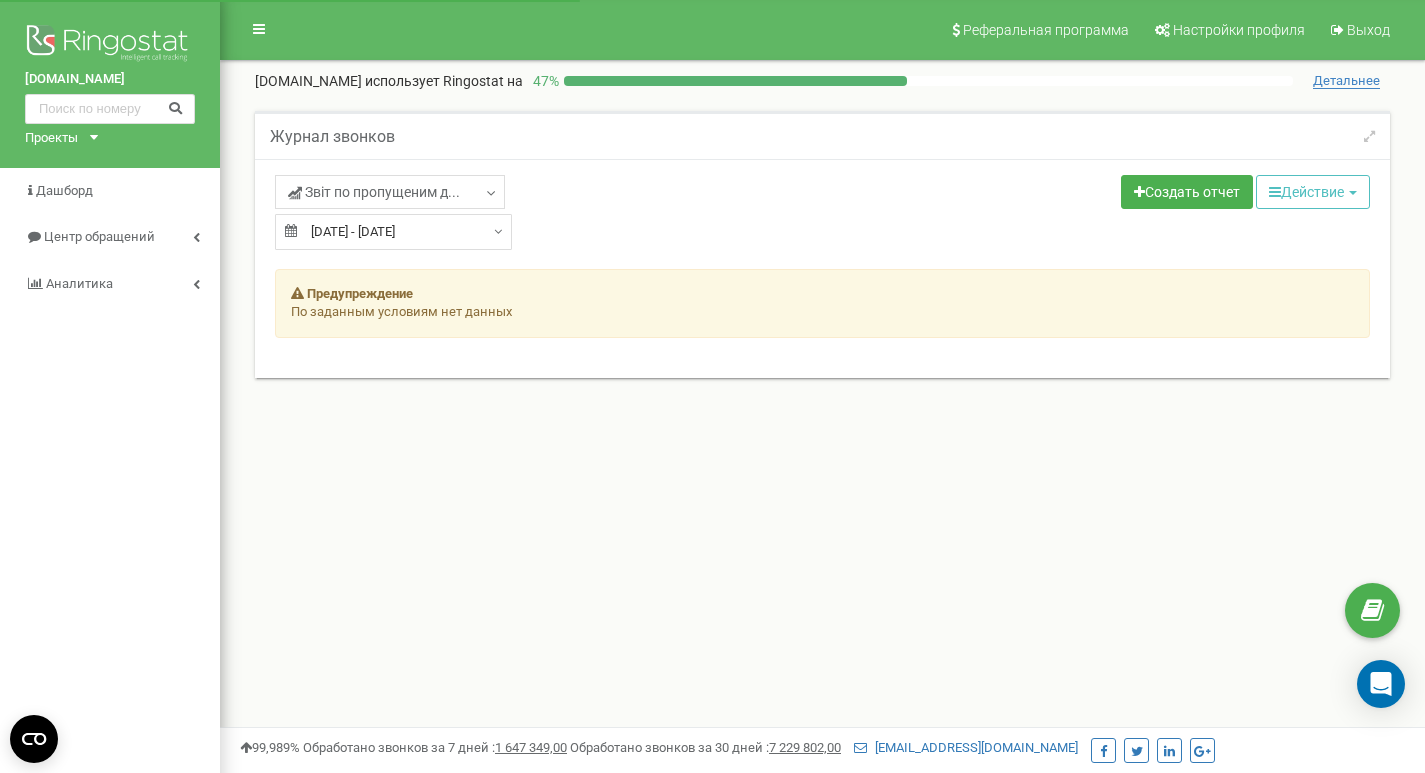scroll, scrollTop: 0, scrollLeft: 0, axis: both 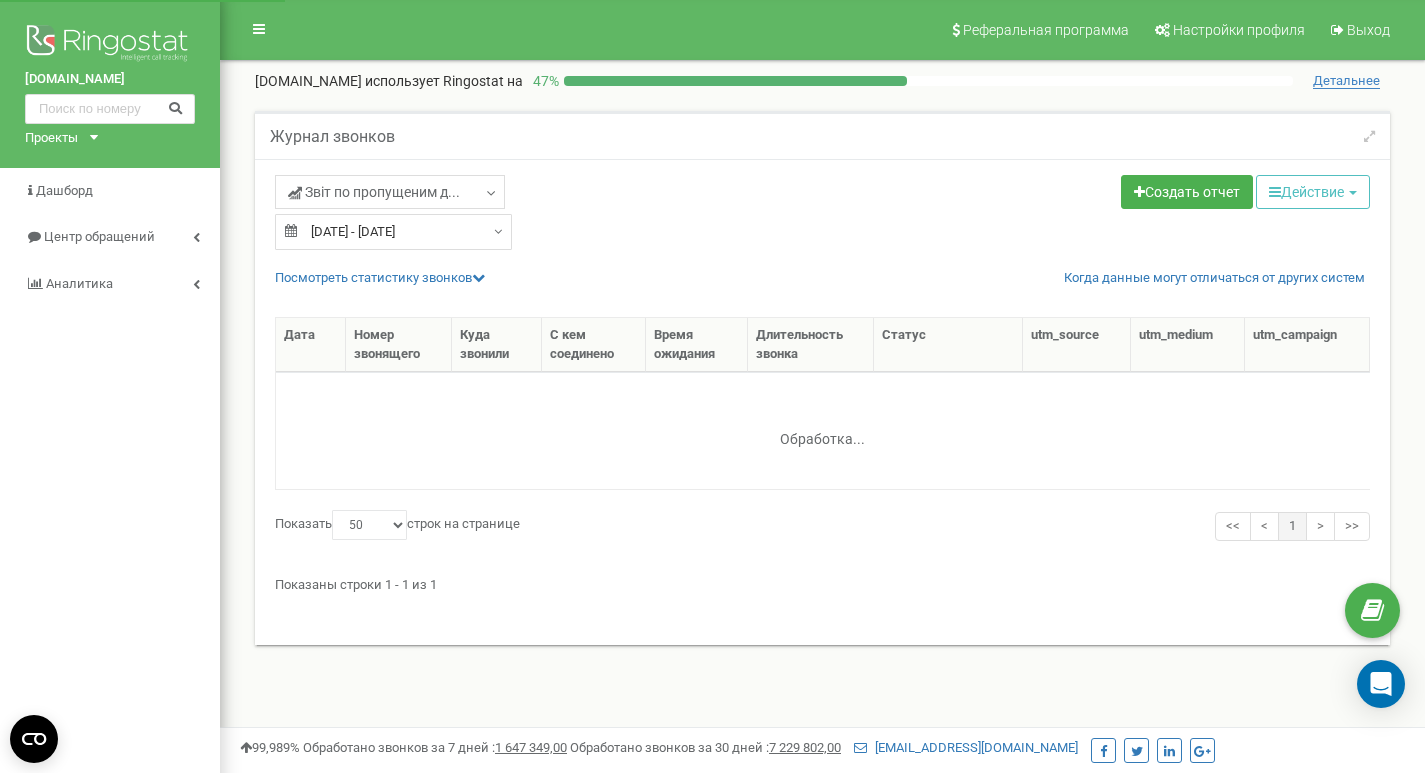 select on "50" 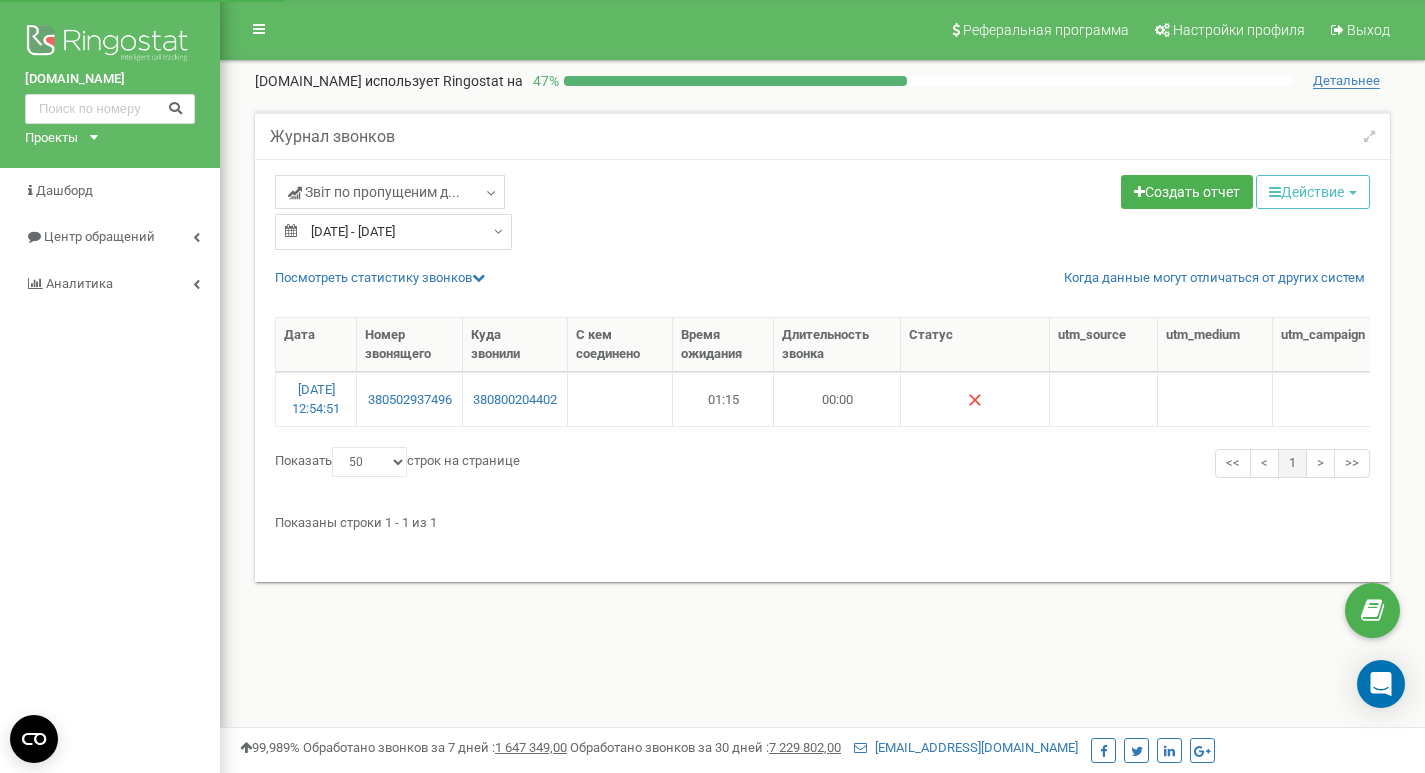 scroll, scrollTop: 0, scrollLeft: 0, axis: both 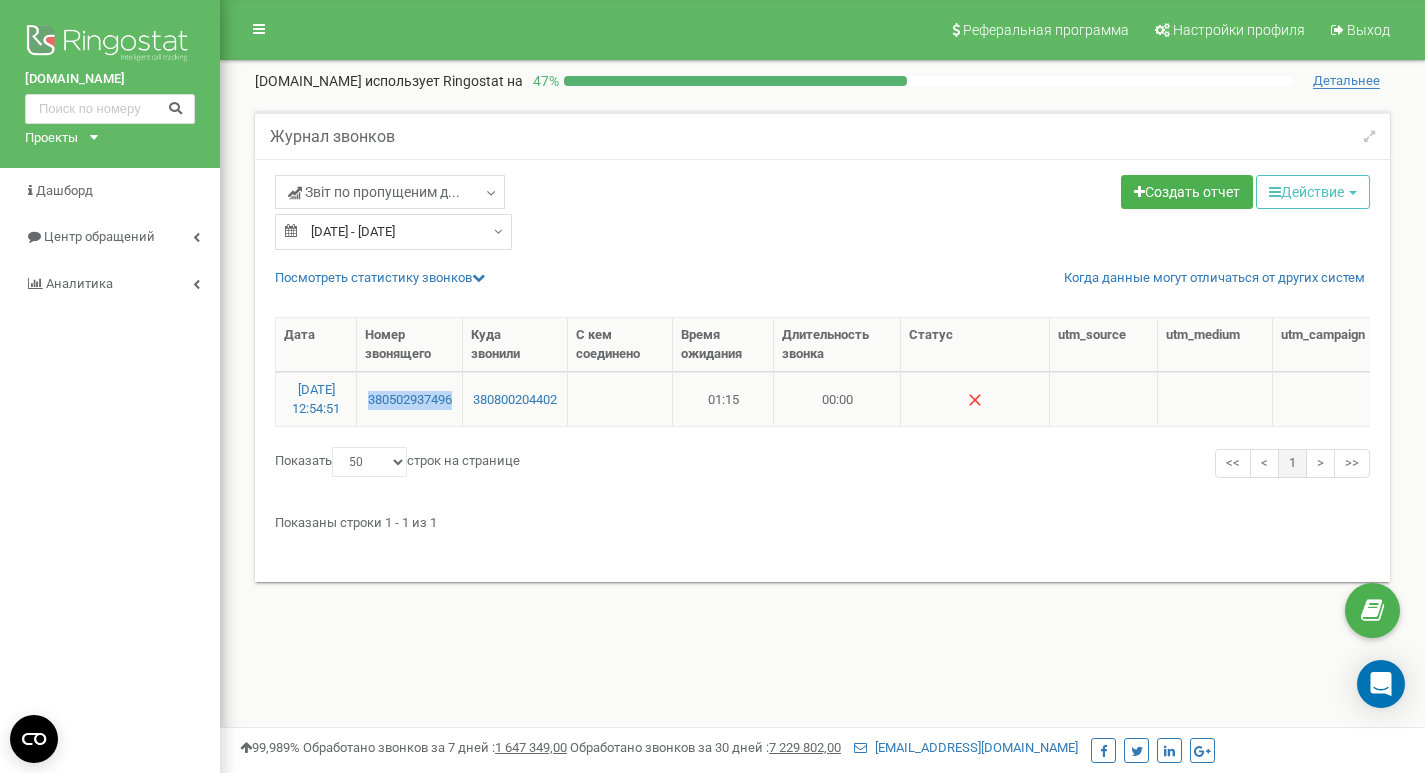 drag, startPoint x: 457, startPoint y: 408, endPoint x: 362, endPoint y: 412, distance: 95.084175 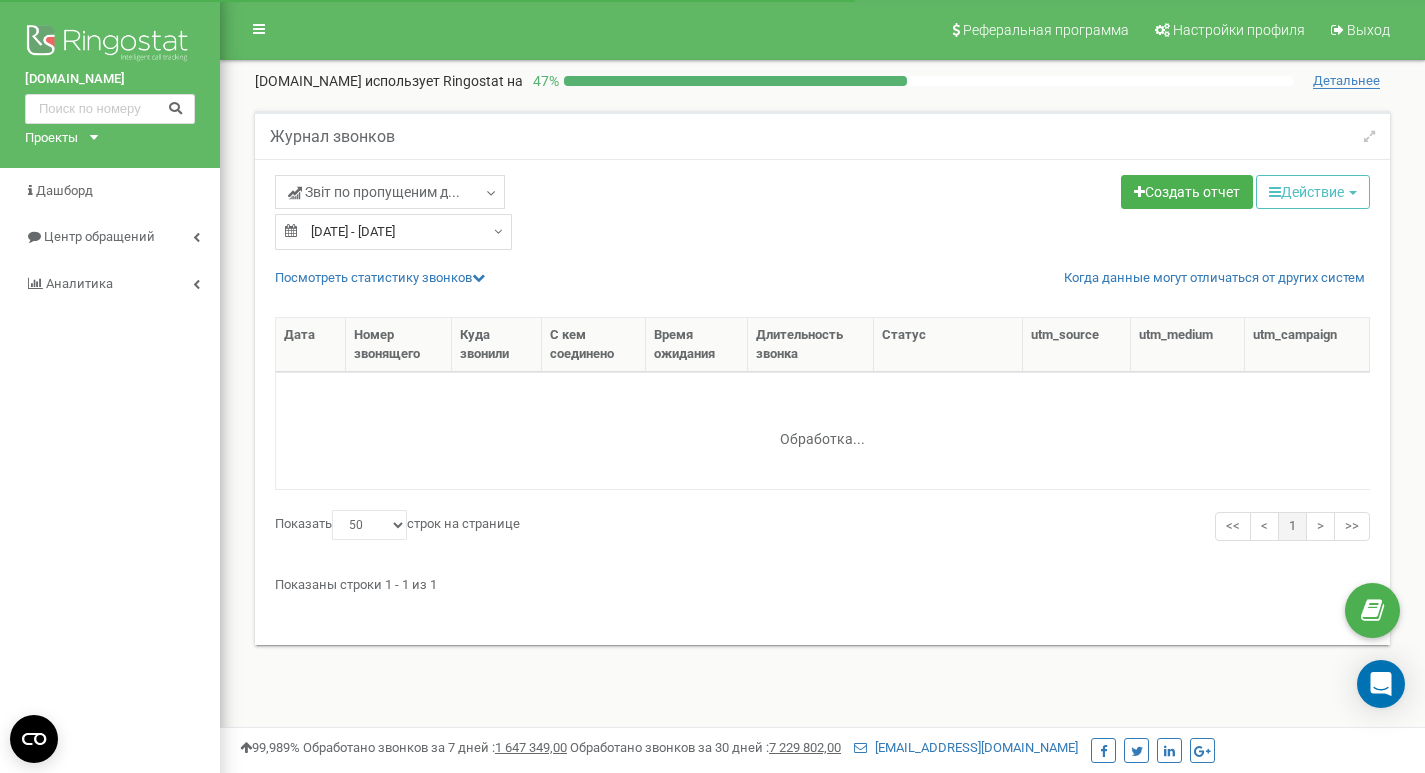 select on "50" 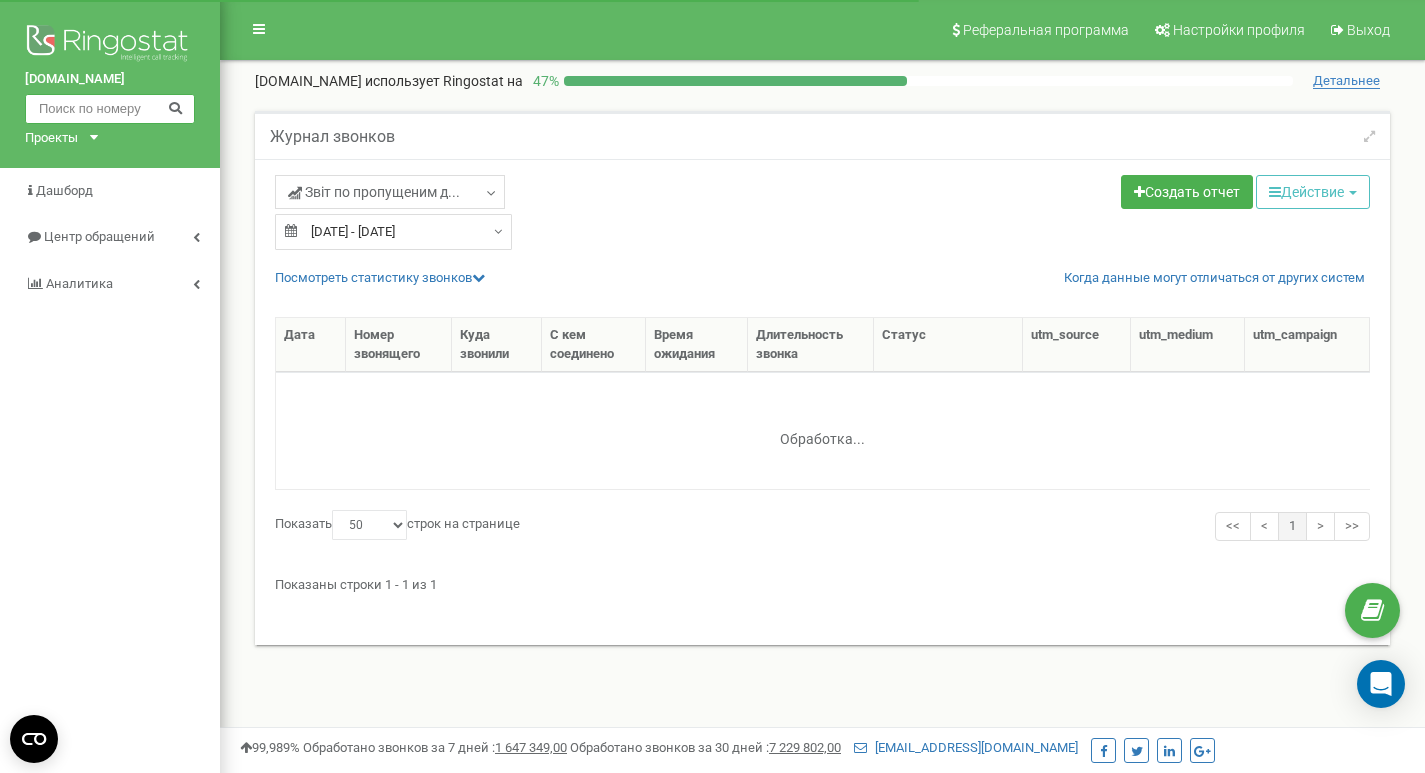 click at bounding box center [110, 109] 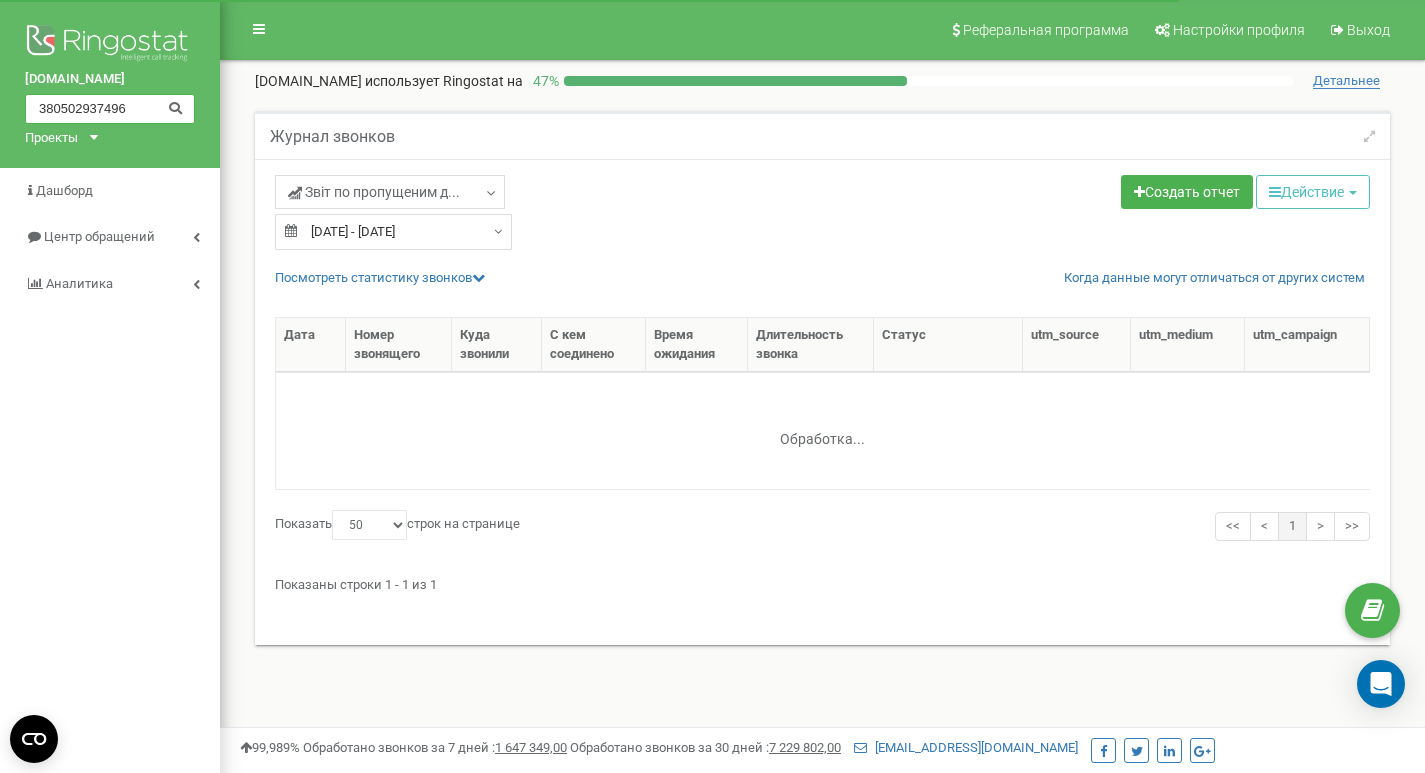 type on "380502937496" 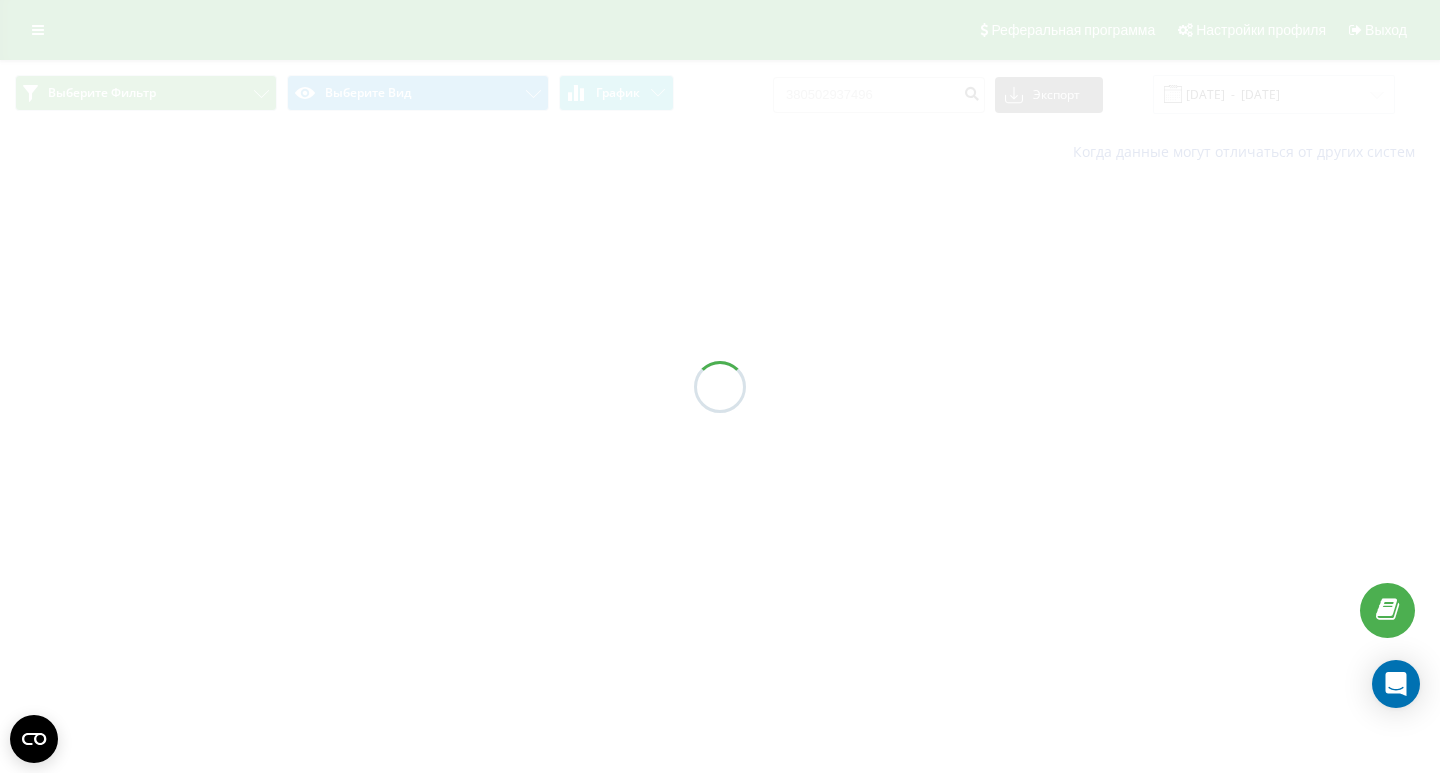 scroll, scrollTop: 0, scrollLeft: 0, axis: both 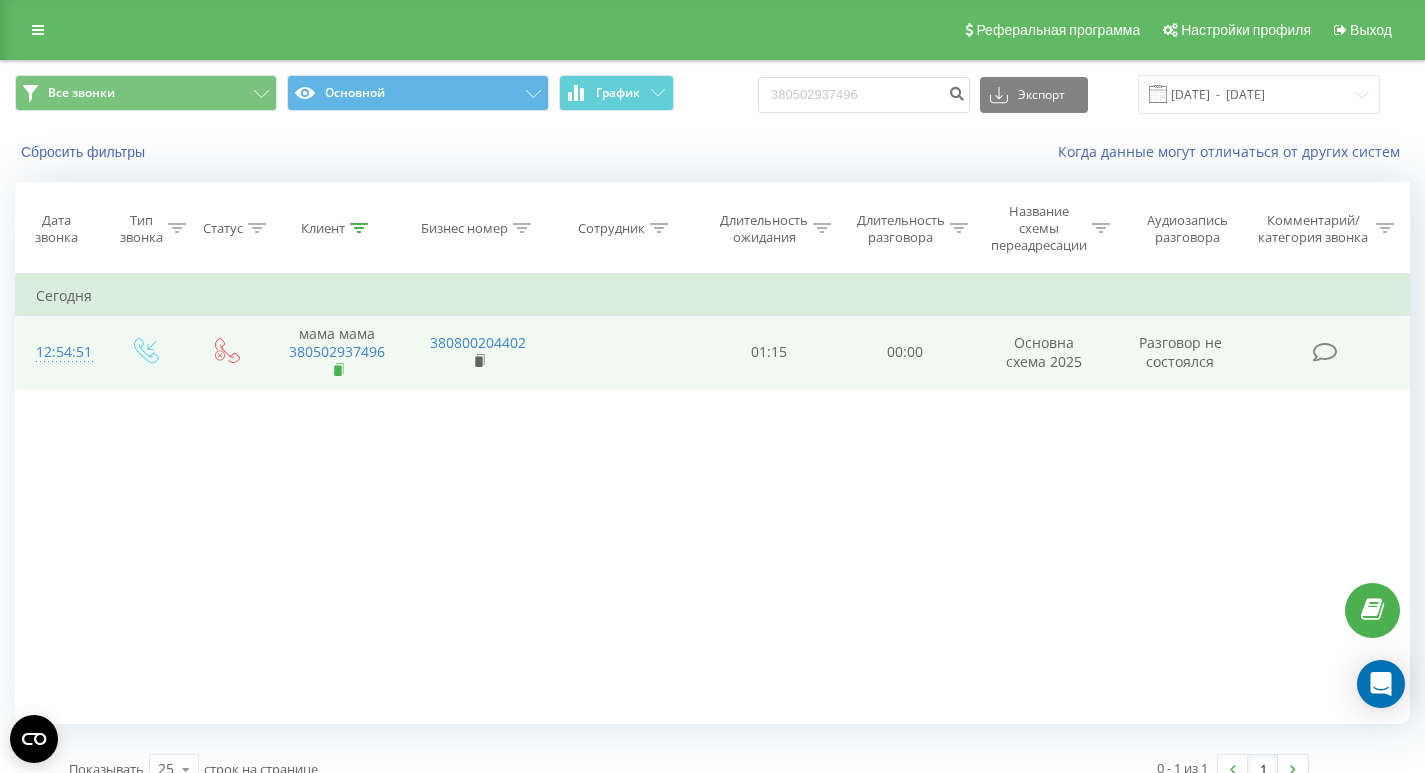 click 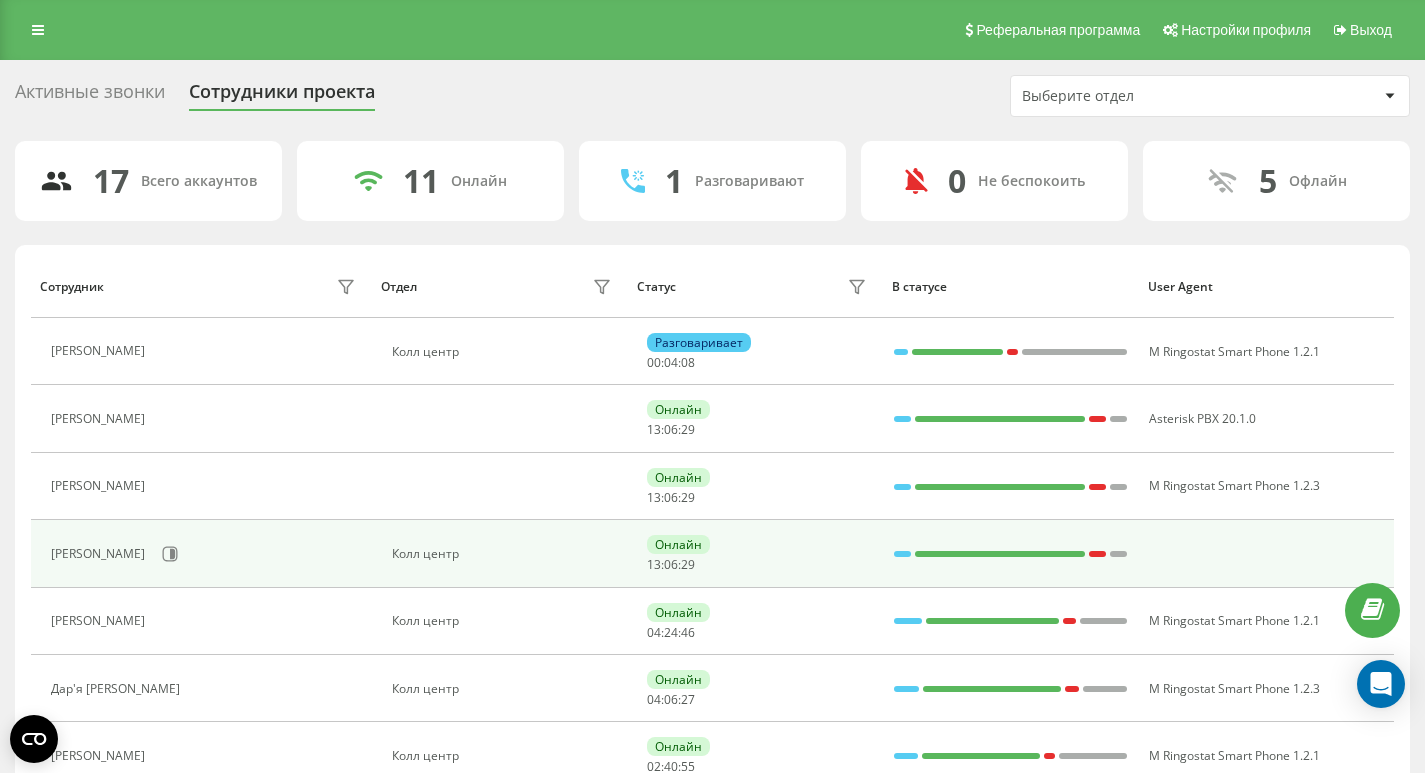 scroll, scrollTop: 0, scrollLeft: 0, axis: both 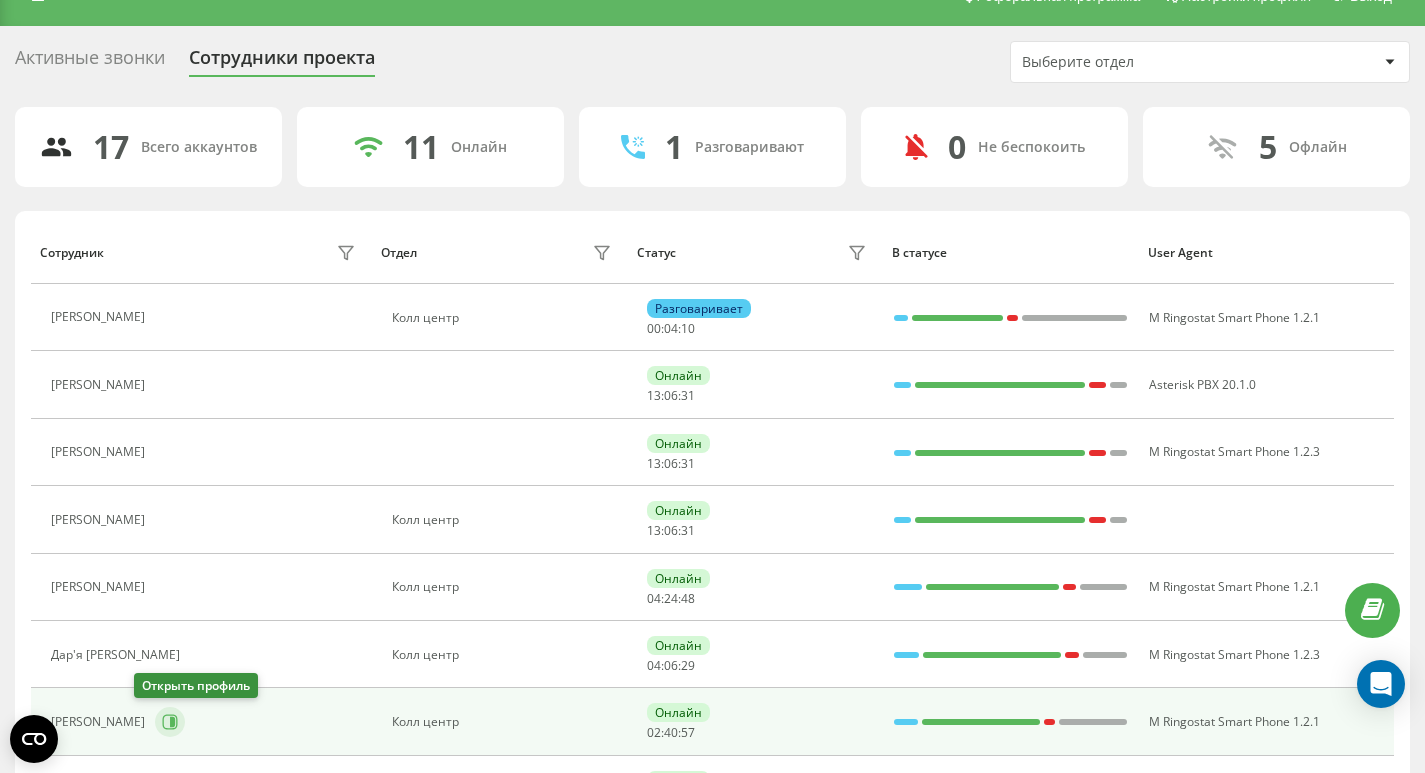 click 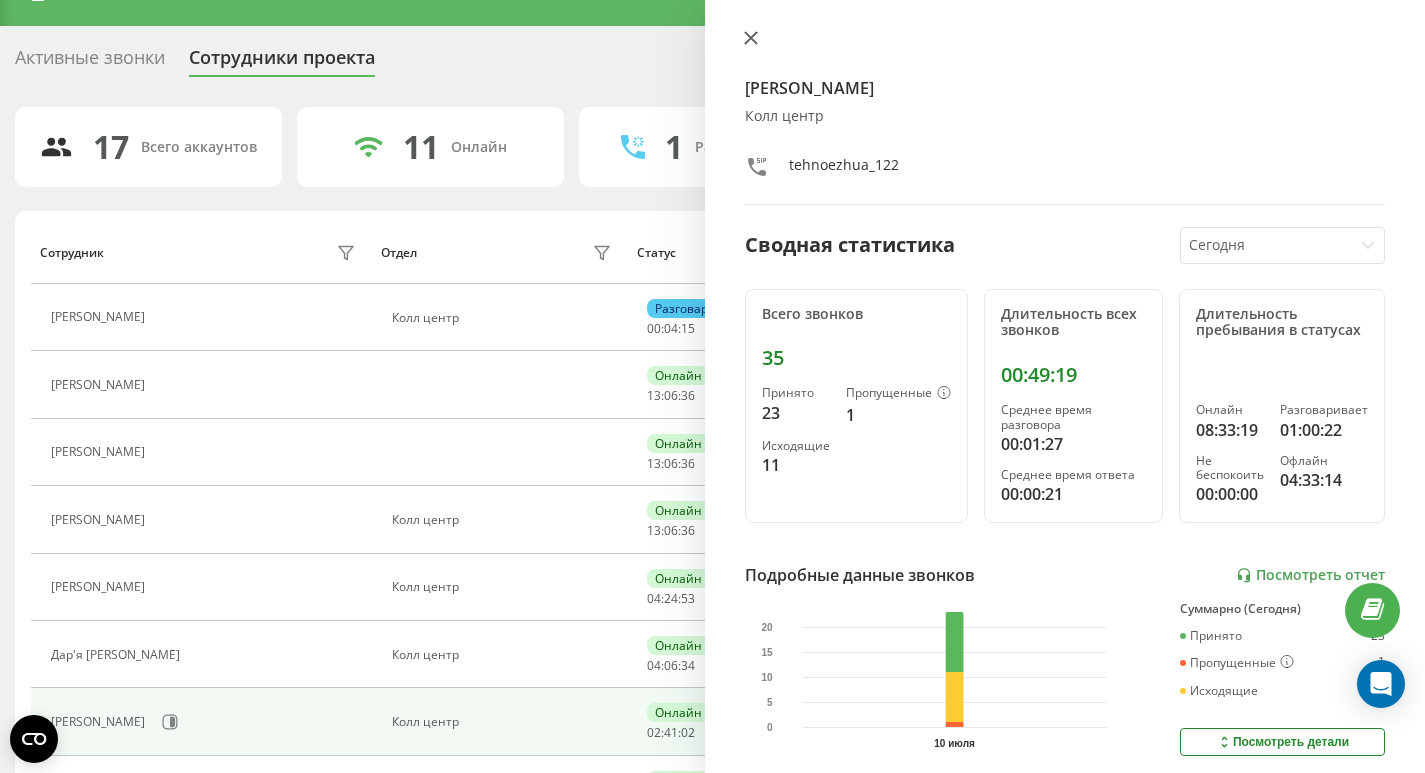 click at bounding box center (751, 39) 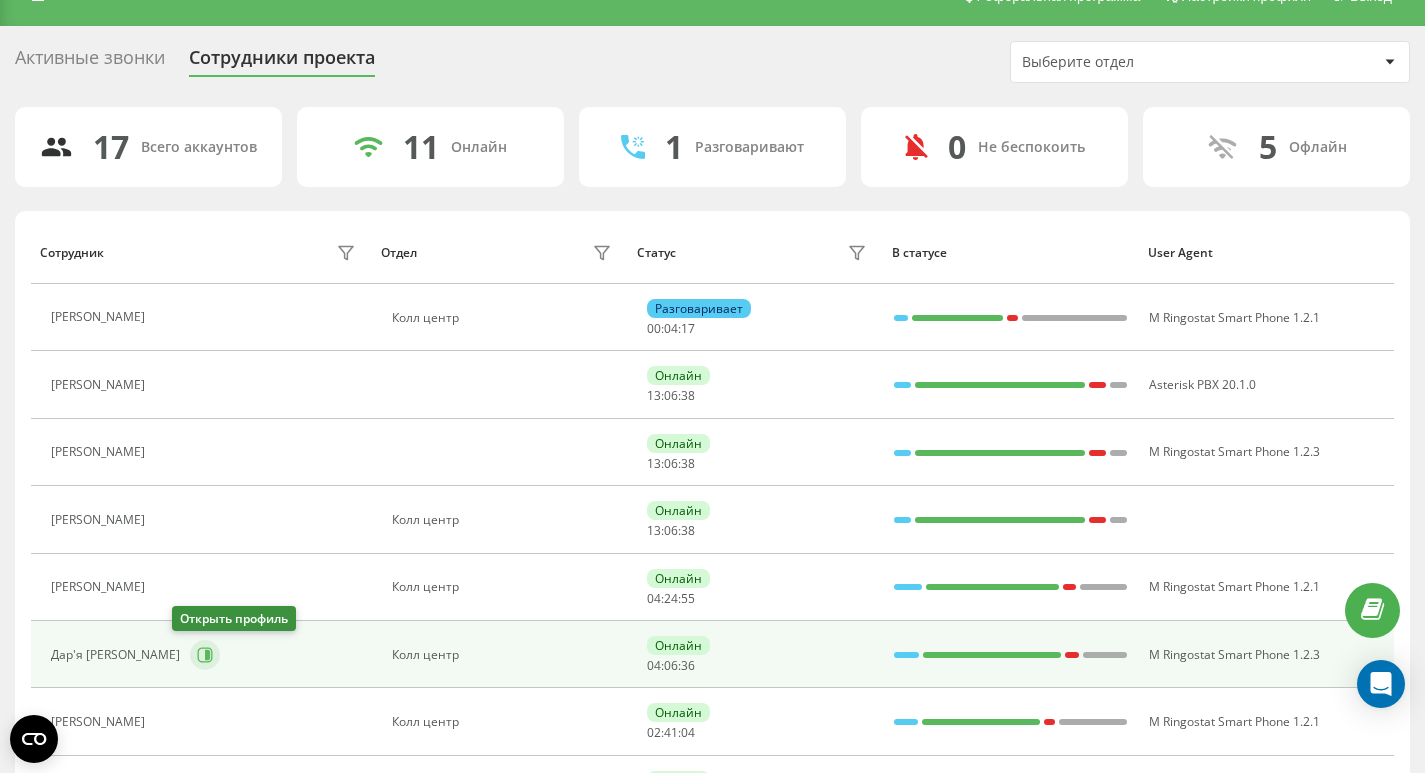 click at bounding box center [205, 655] 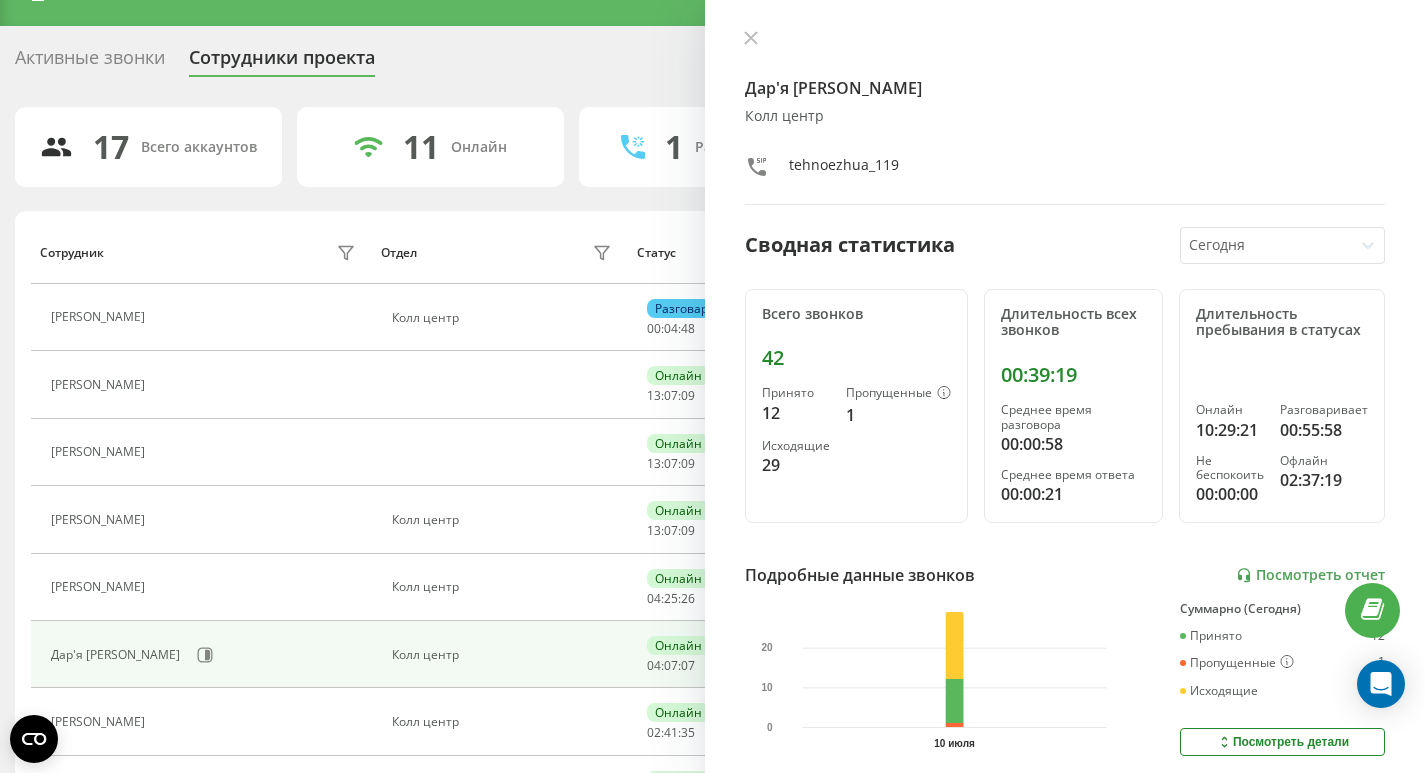 click on "tehnoezhua_119" at bounding box center (1065, 169) 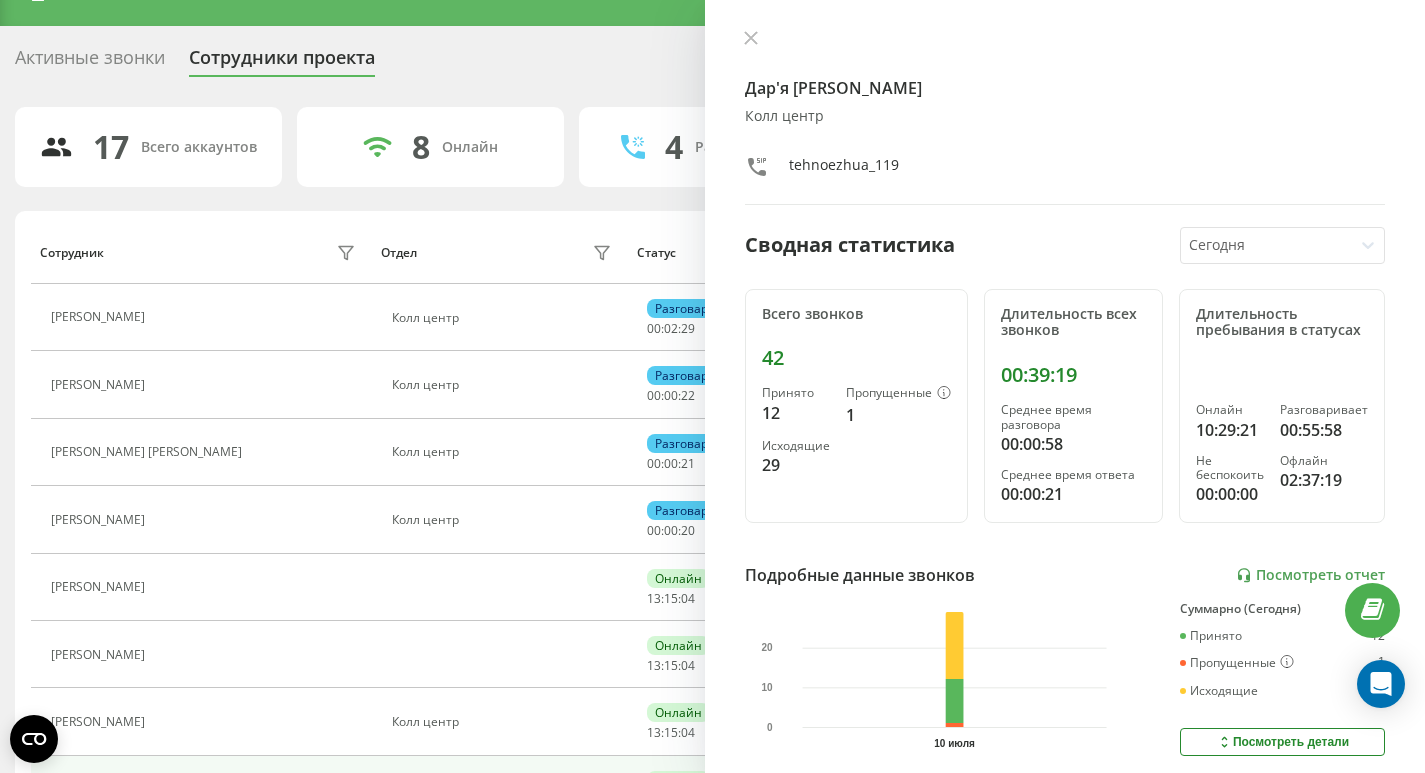 click on "Активные звонки" at bounding box center (90, 62) 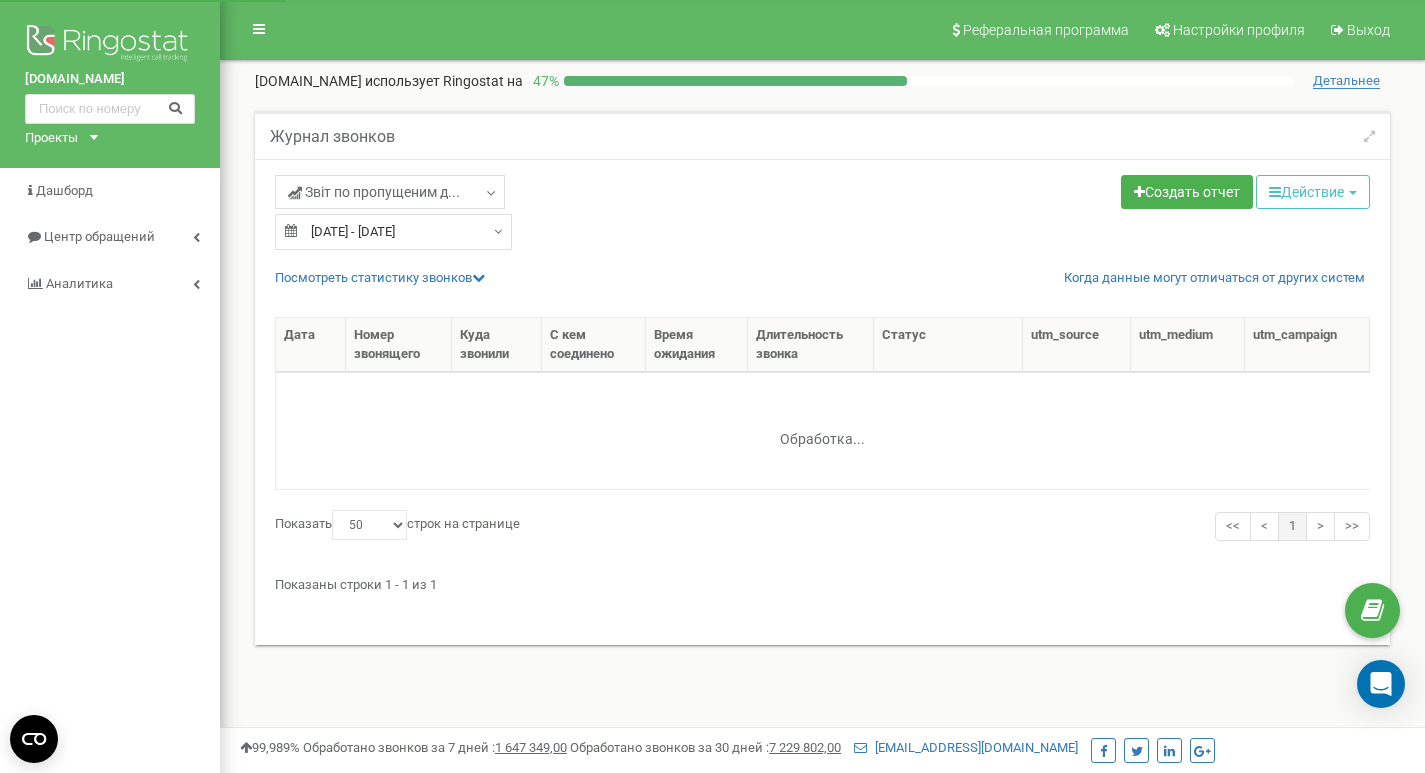 select on "50" 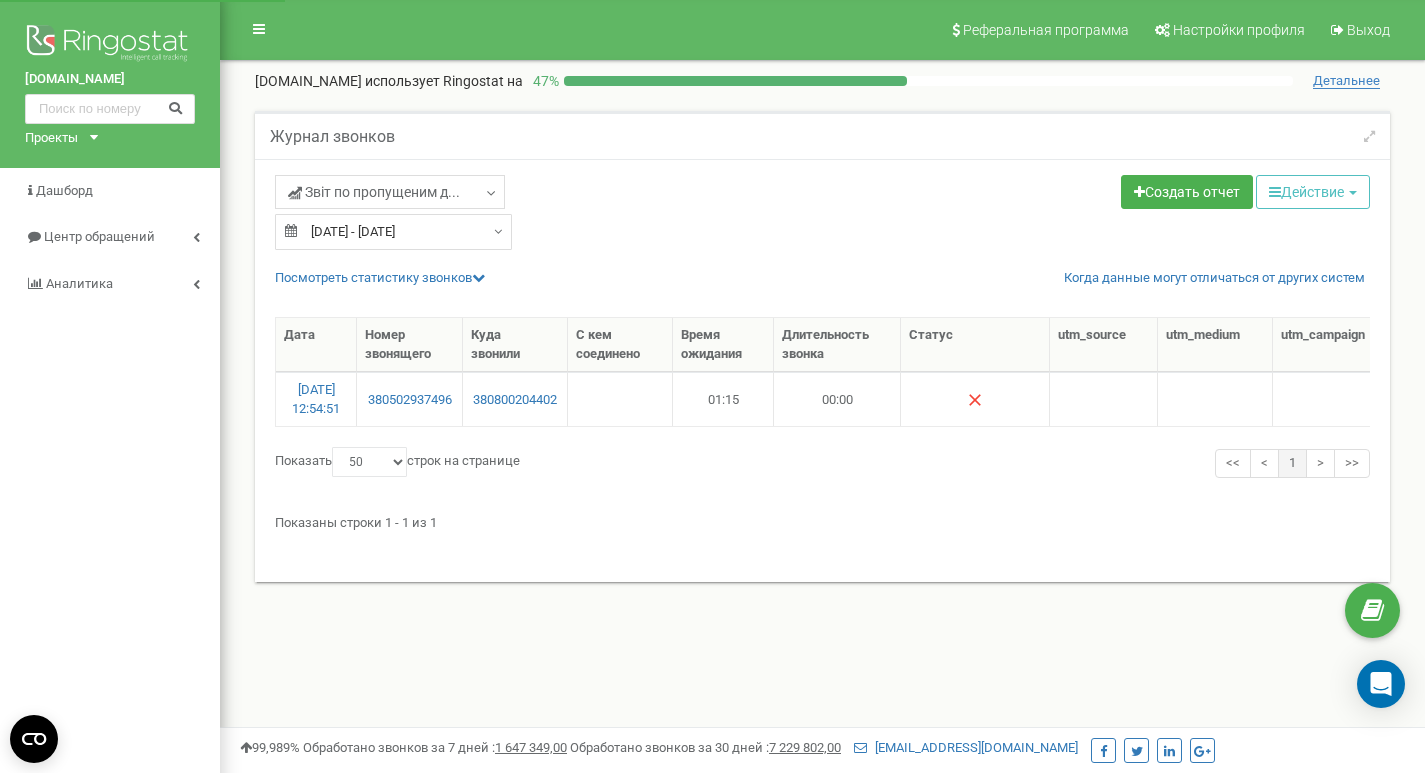 scroll, scrollTop: 0, scrollLeft: 0, axis: both 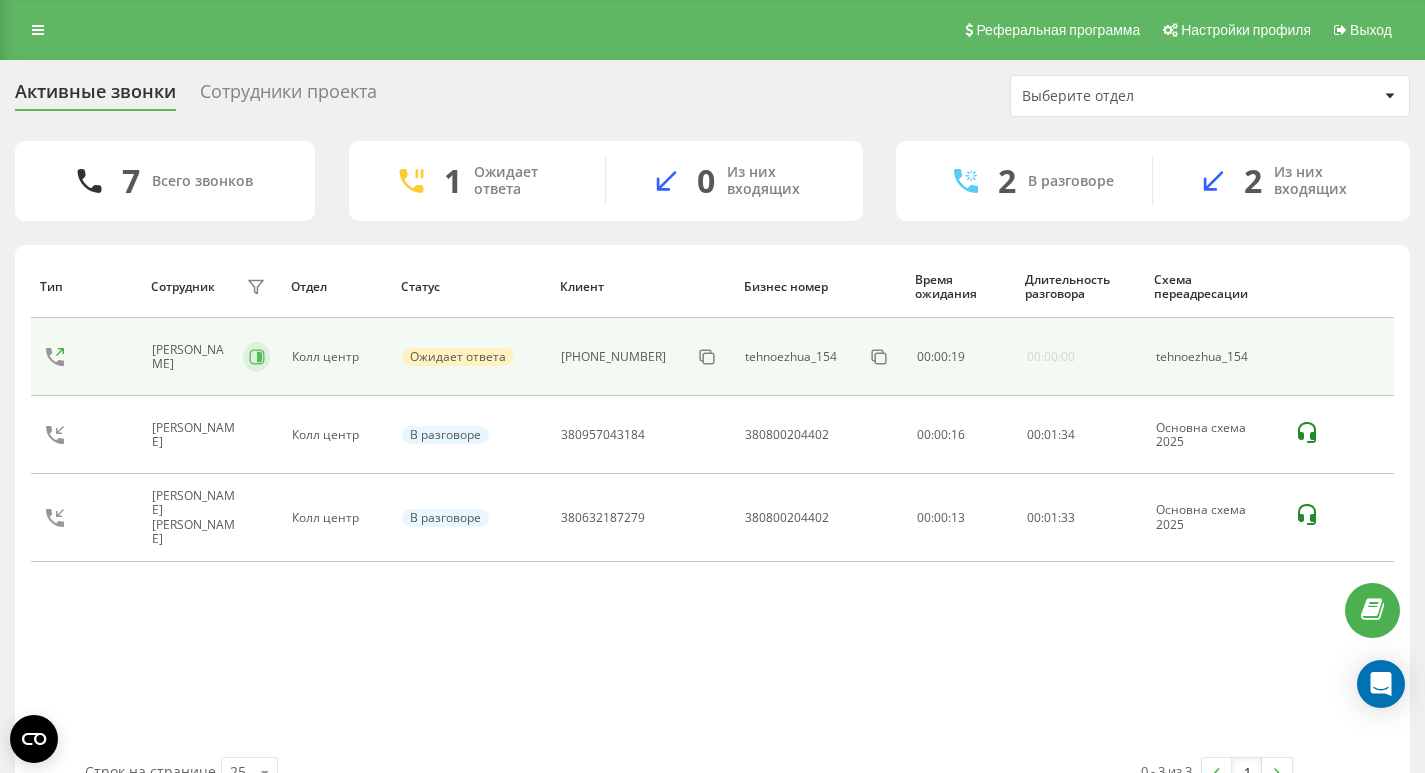 click at bounding box center (256, 357) 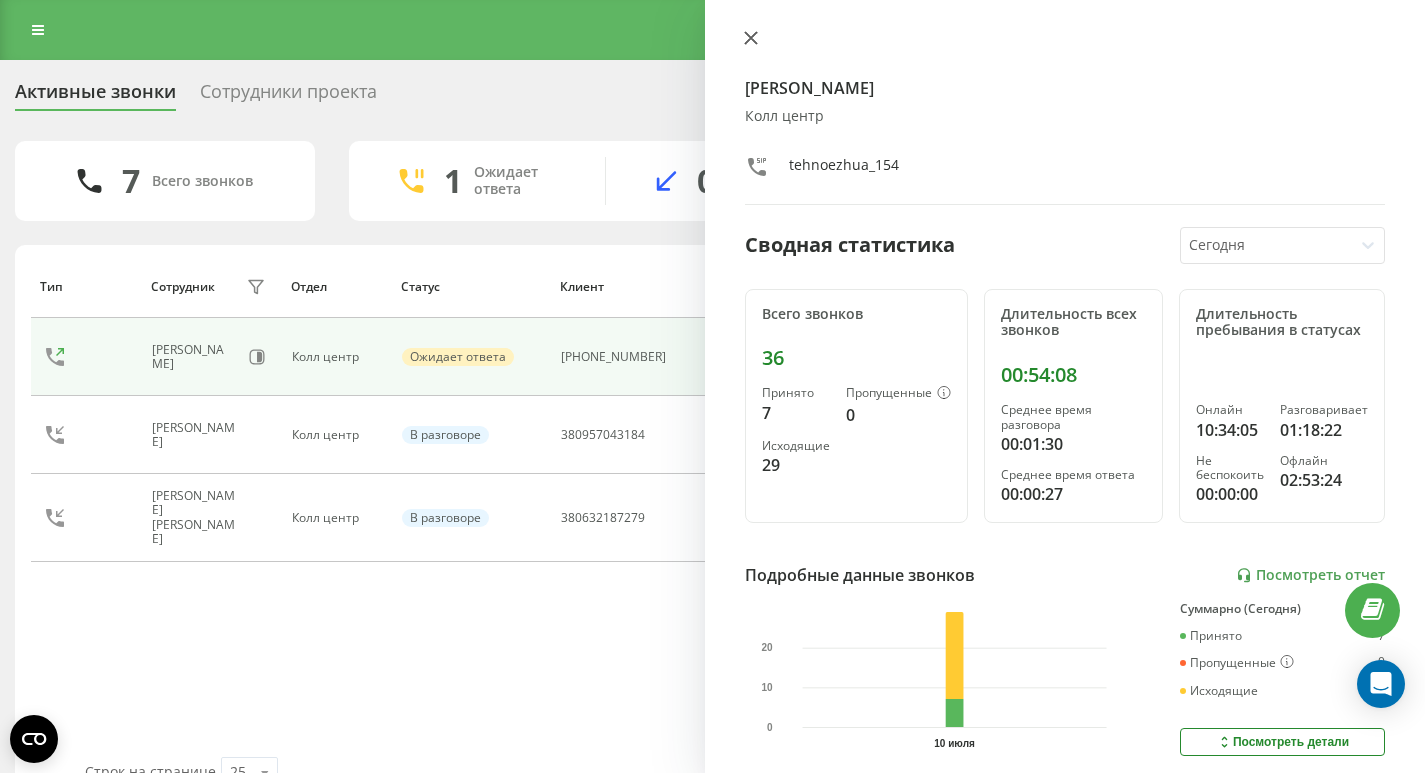 click 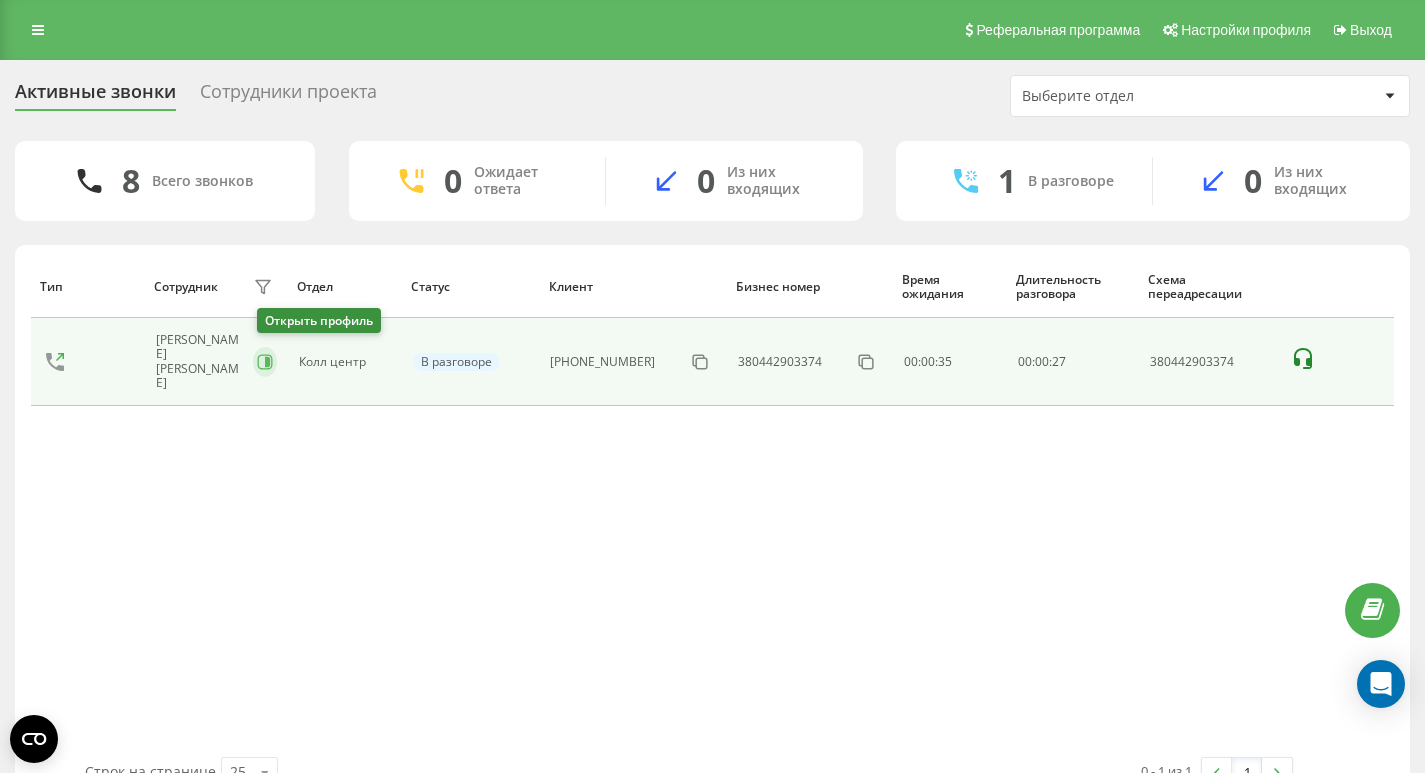 click 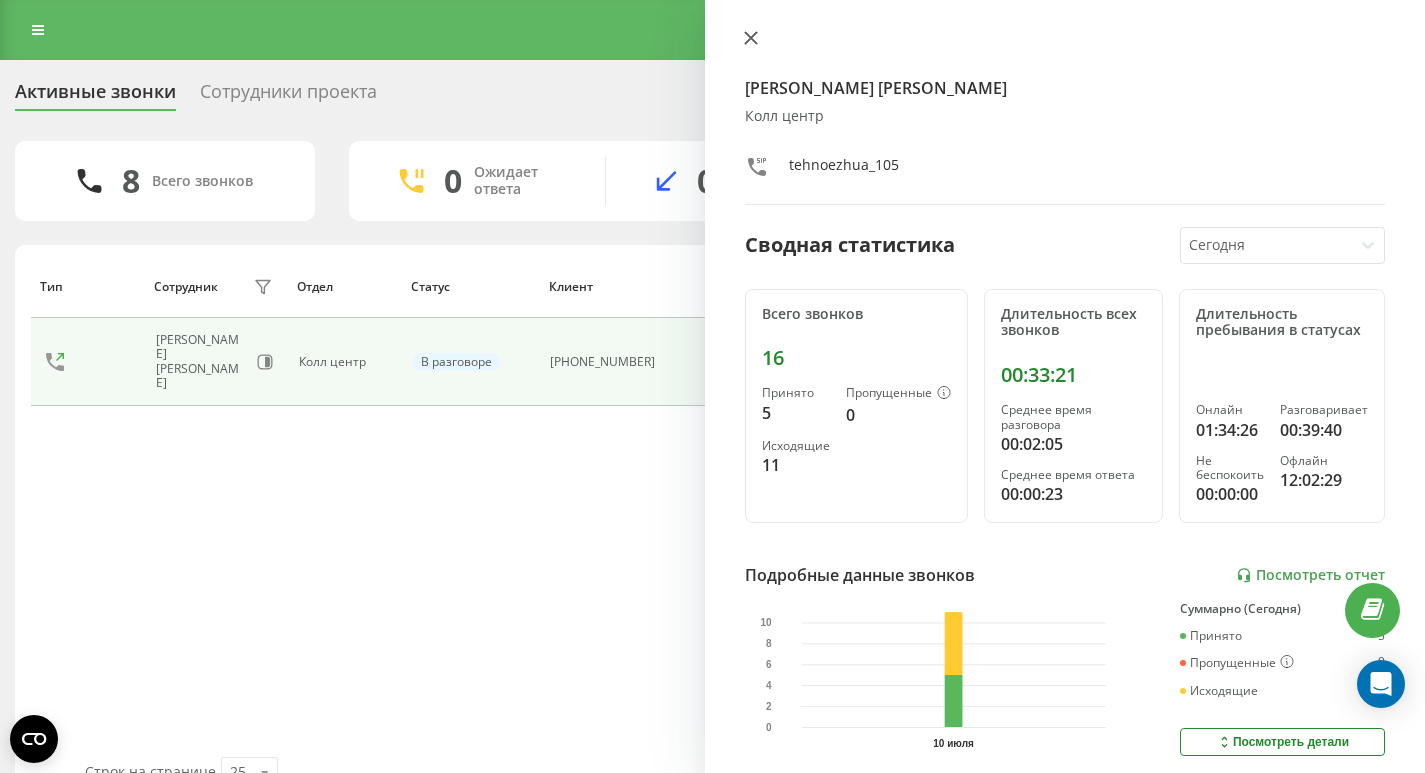 click 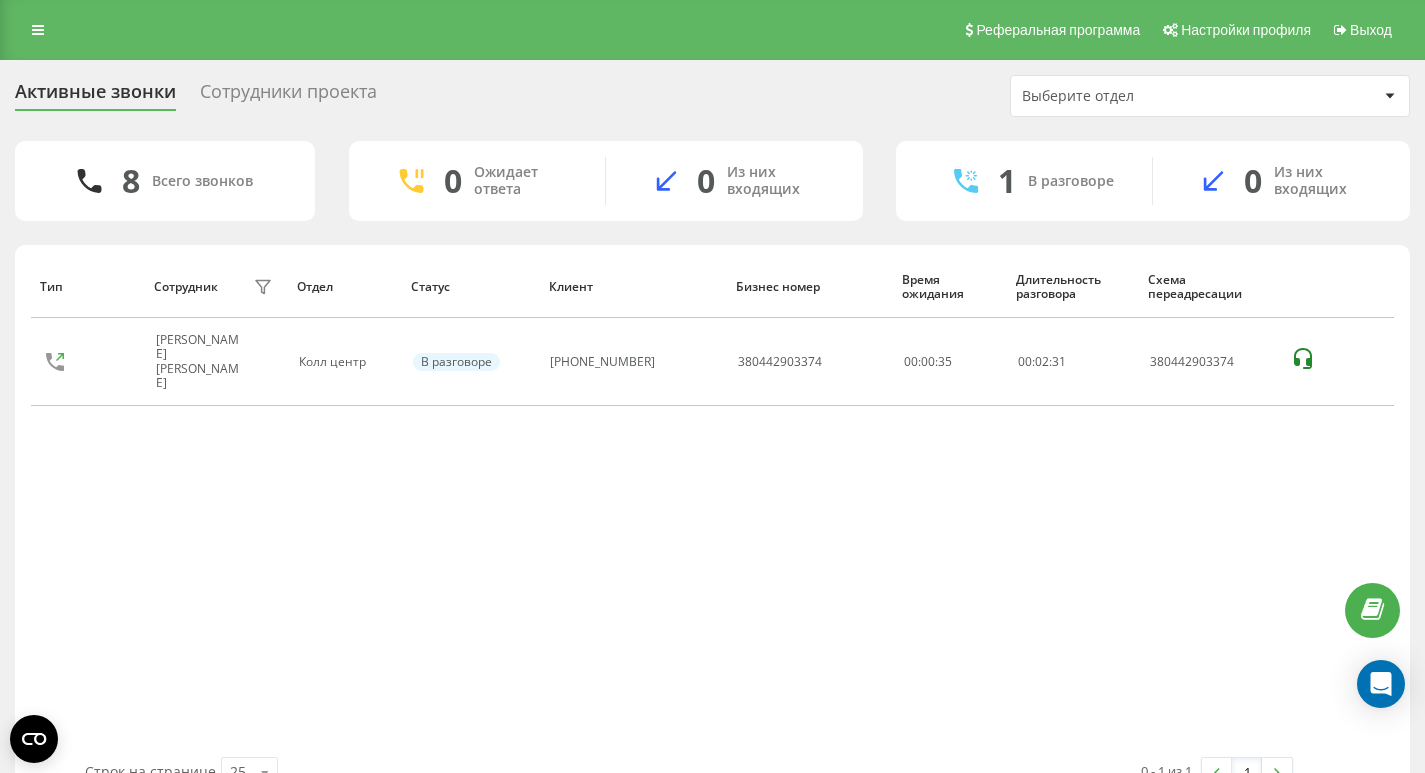 click on "Сотрудники проекта" at bounding box center [288, 96] 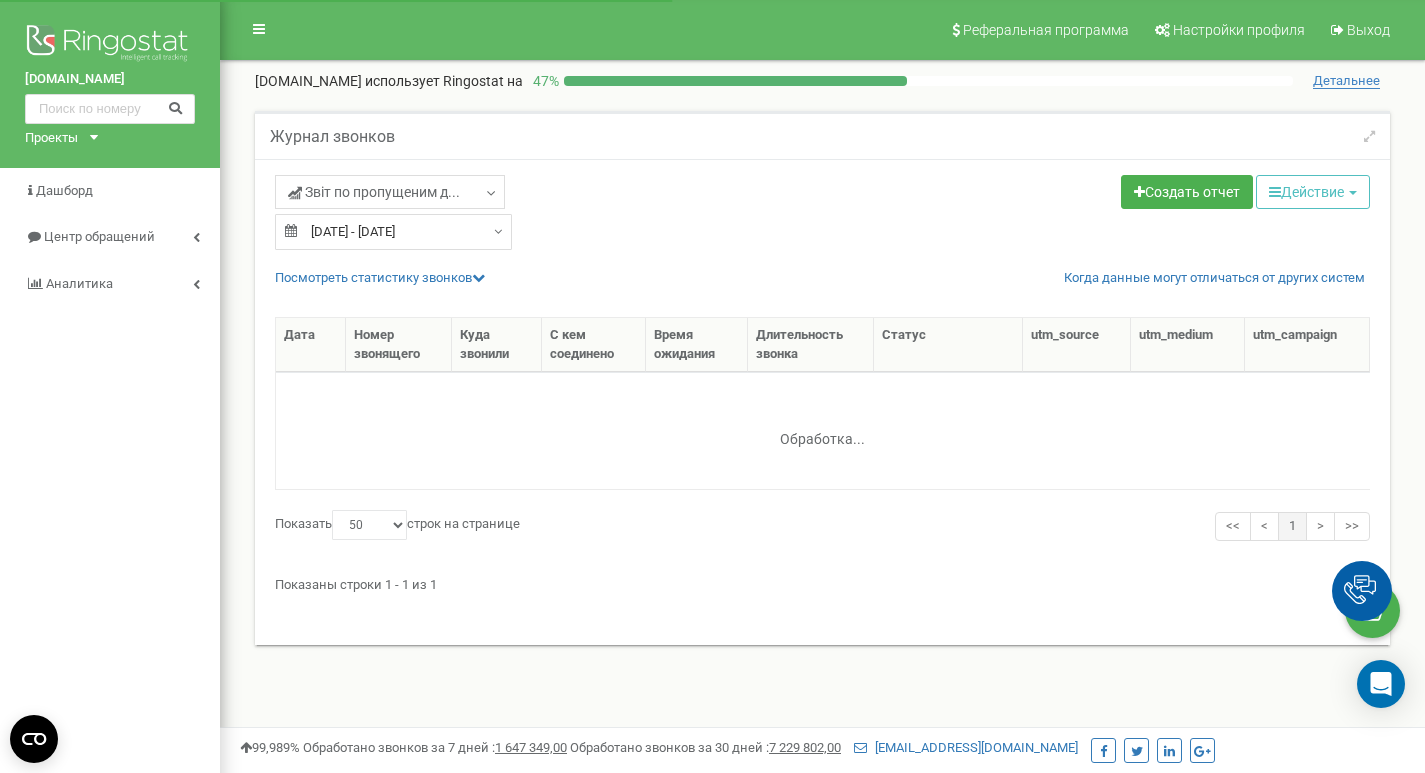 select on "50" 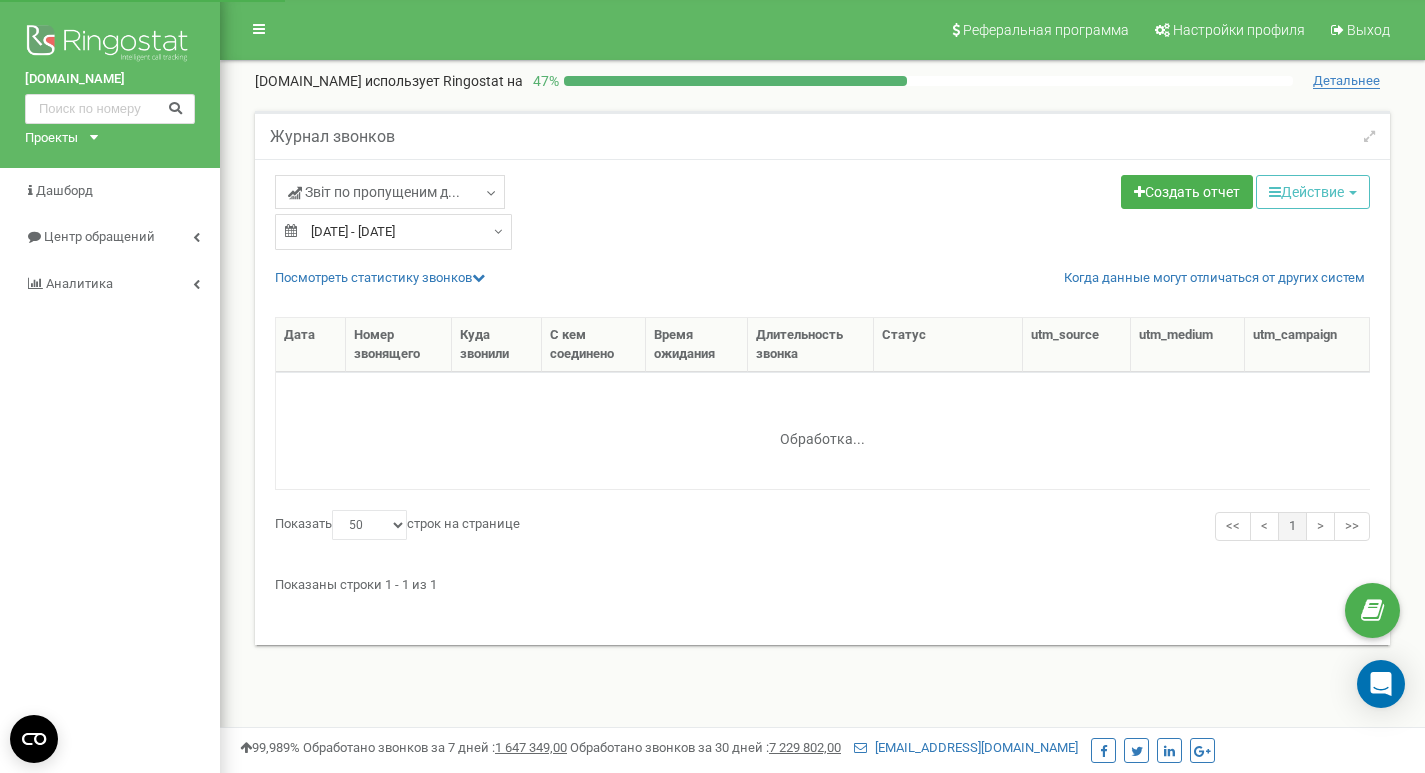 select on "50" 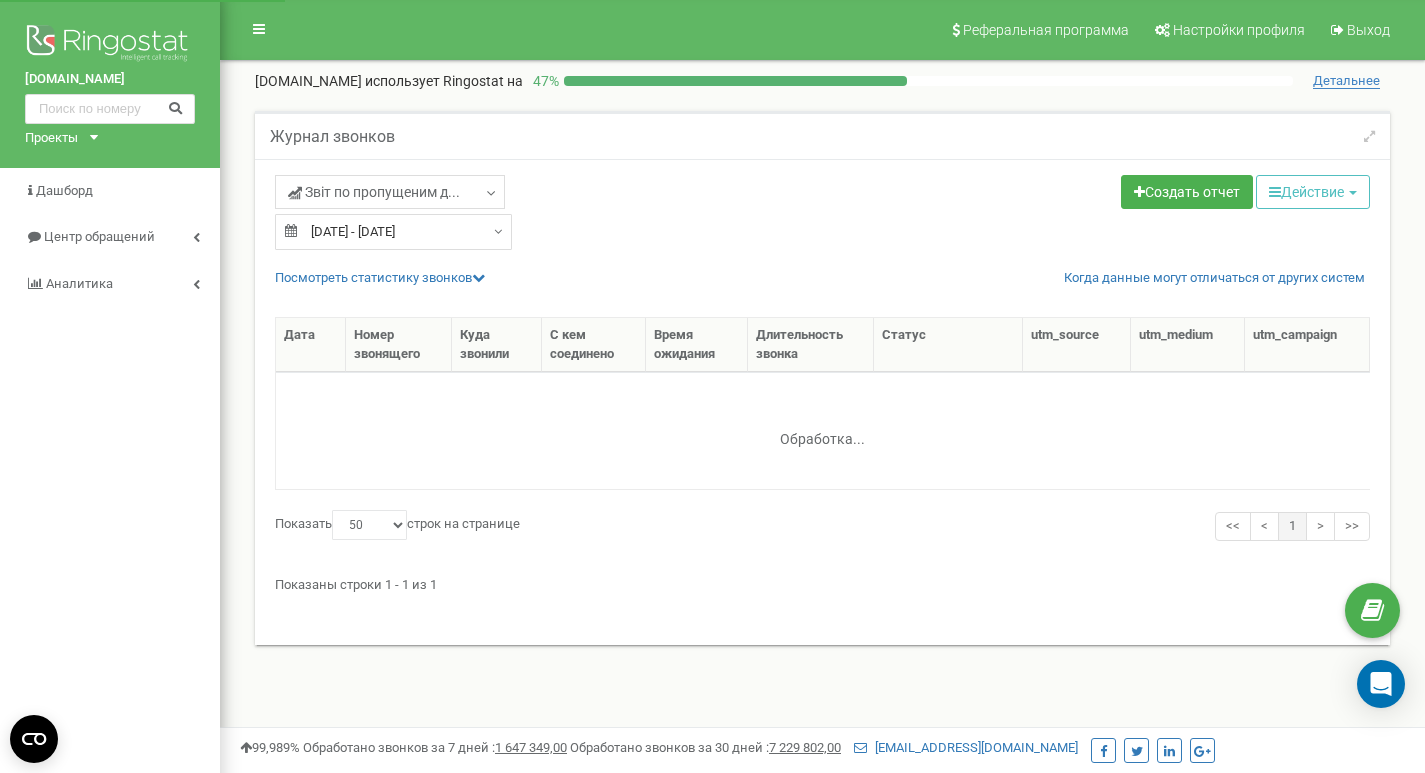 scroll, scrollTop: 0, scrollLeft: 0, axis: both 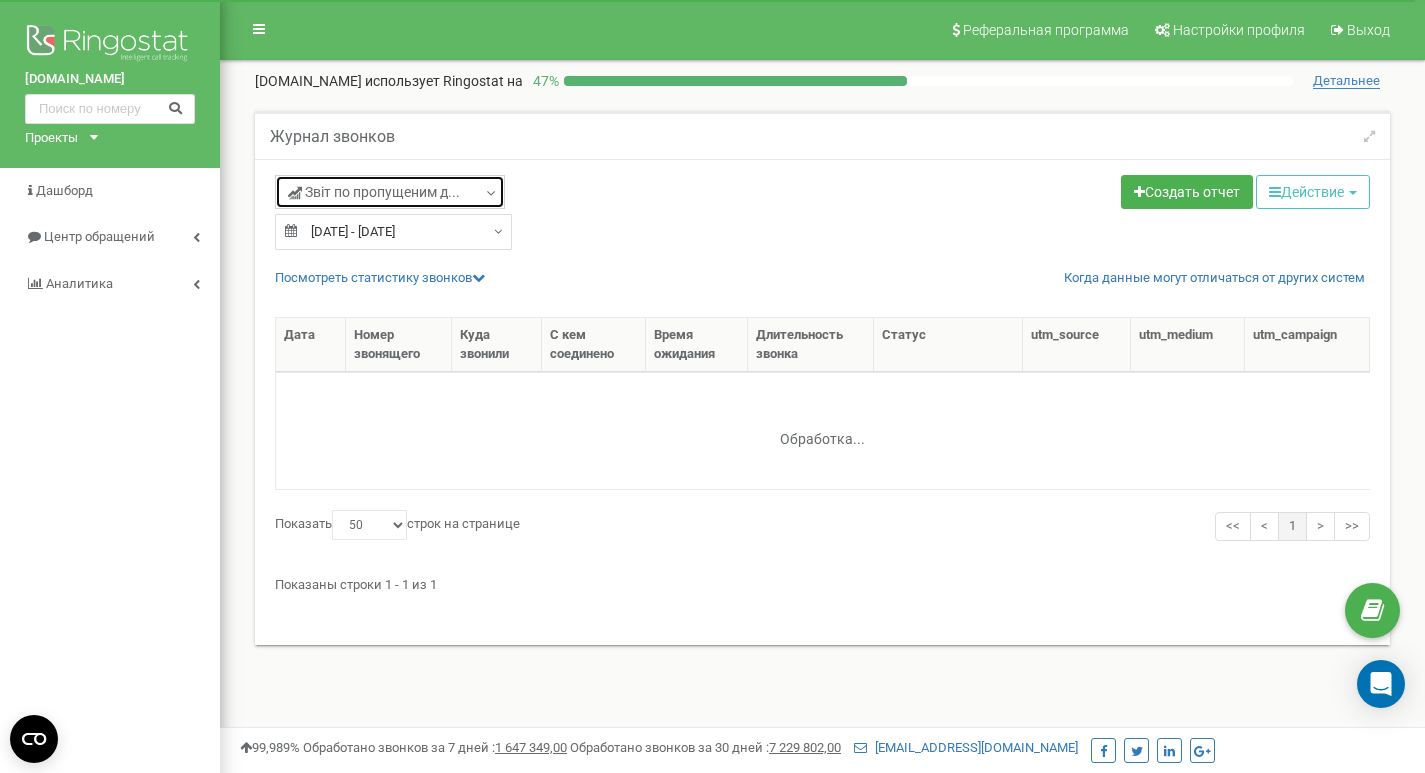 click on "Звіт по пропущеним д..." at bounding box center (374, 192) 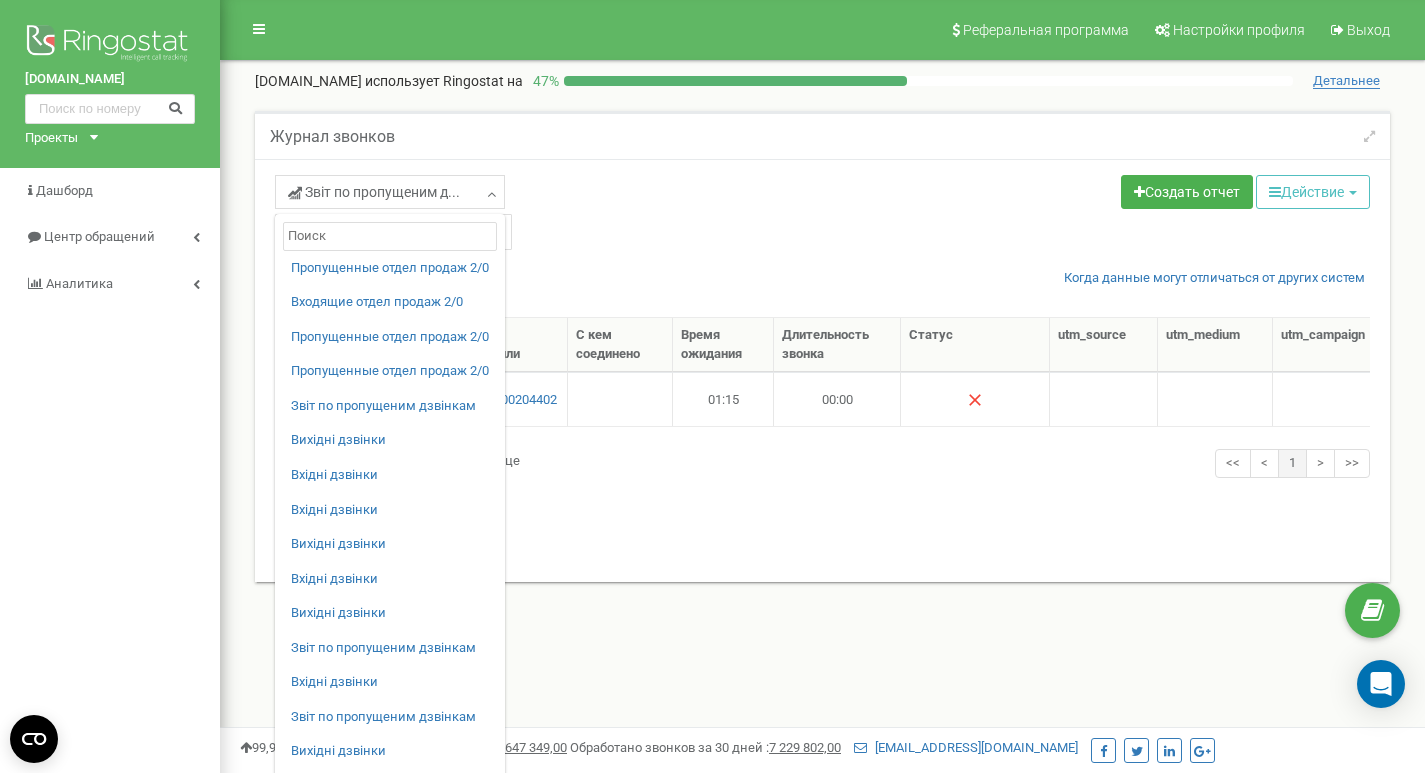 click on "Звіт по пропущеним д...
Пропущенные отдел продаж 2/0
Входящие отдел продаж 2/0
Пропущенные отдел продаж 2/0
Пропущенные отдел продаж 2/0" at bounding box center [541, 194] 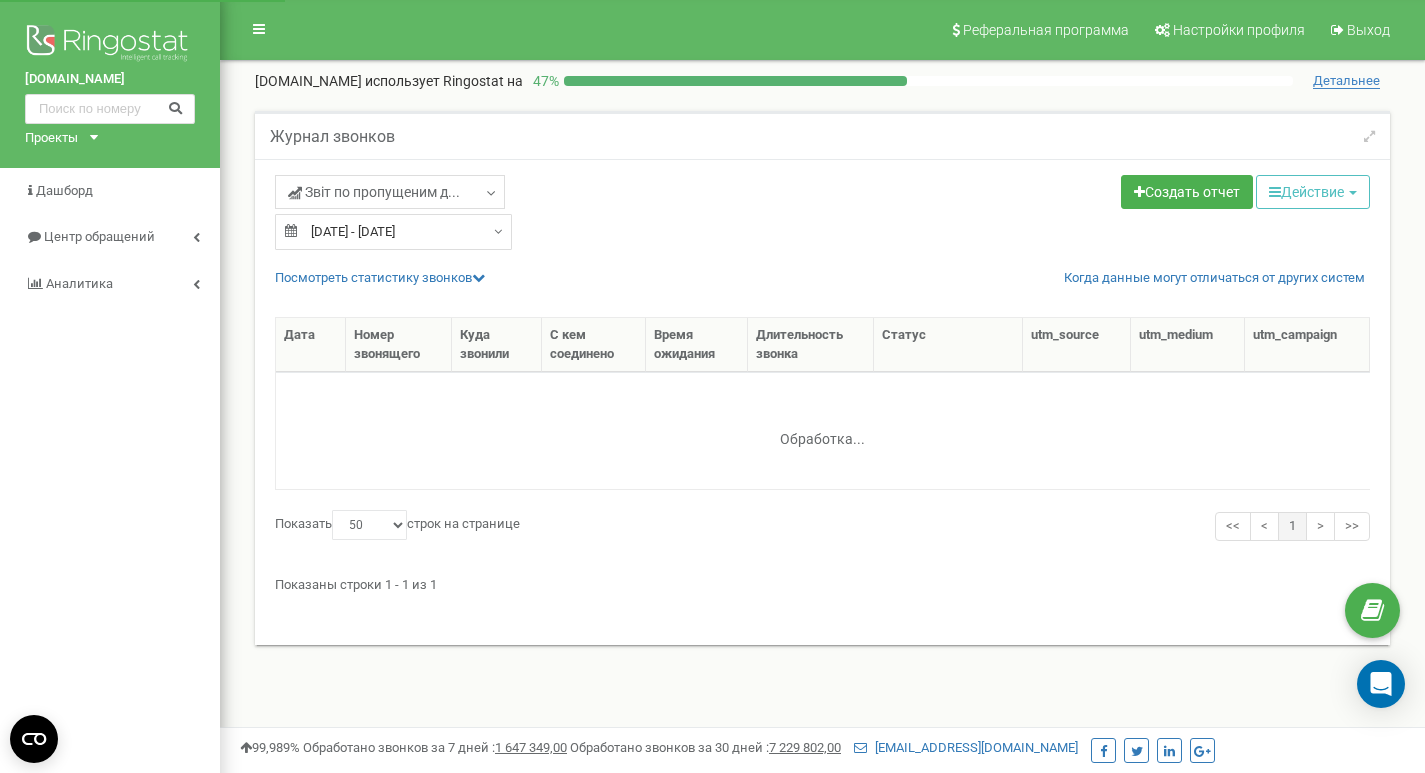 select on "50" 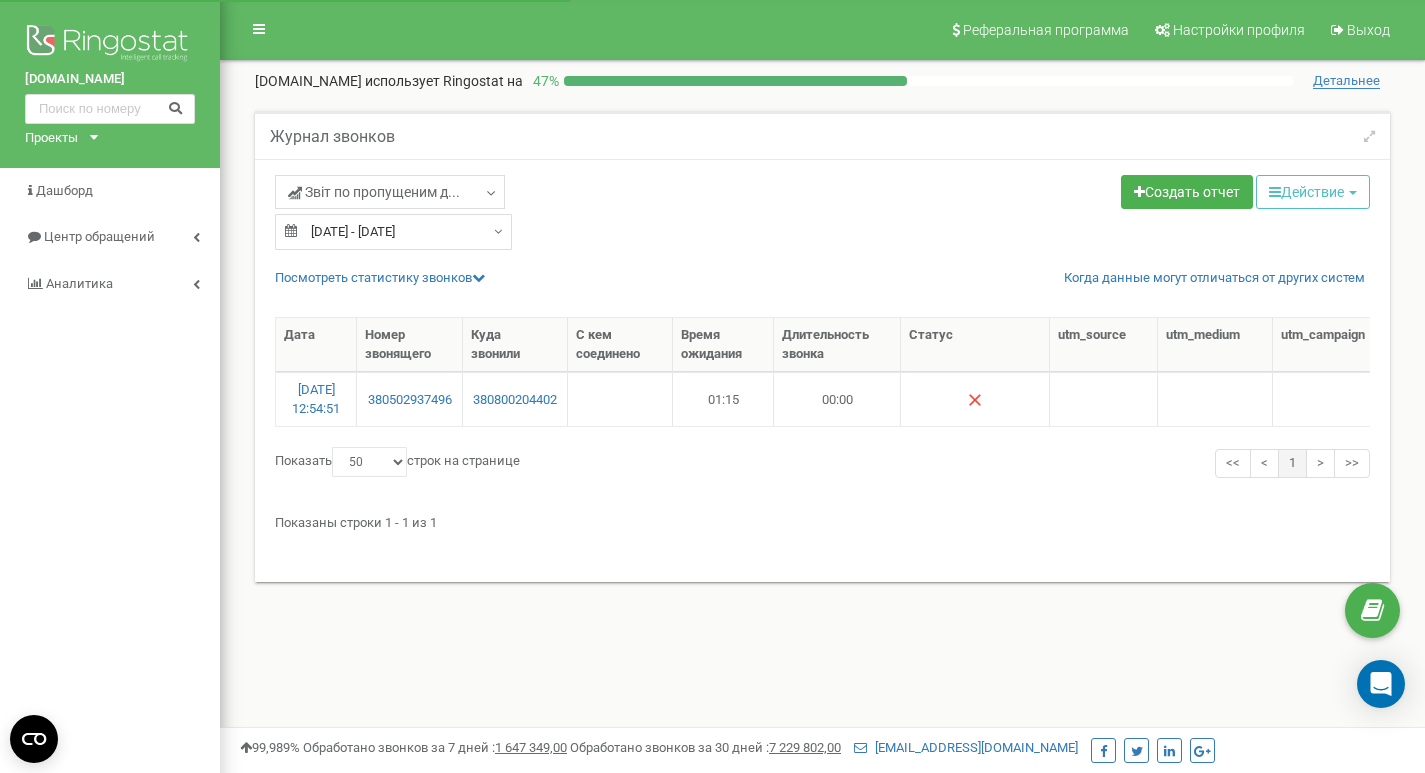 scroll, scrollTop: 0, scrollLeft: 0, axis: both 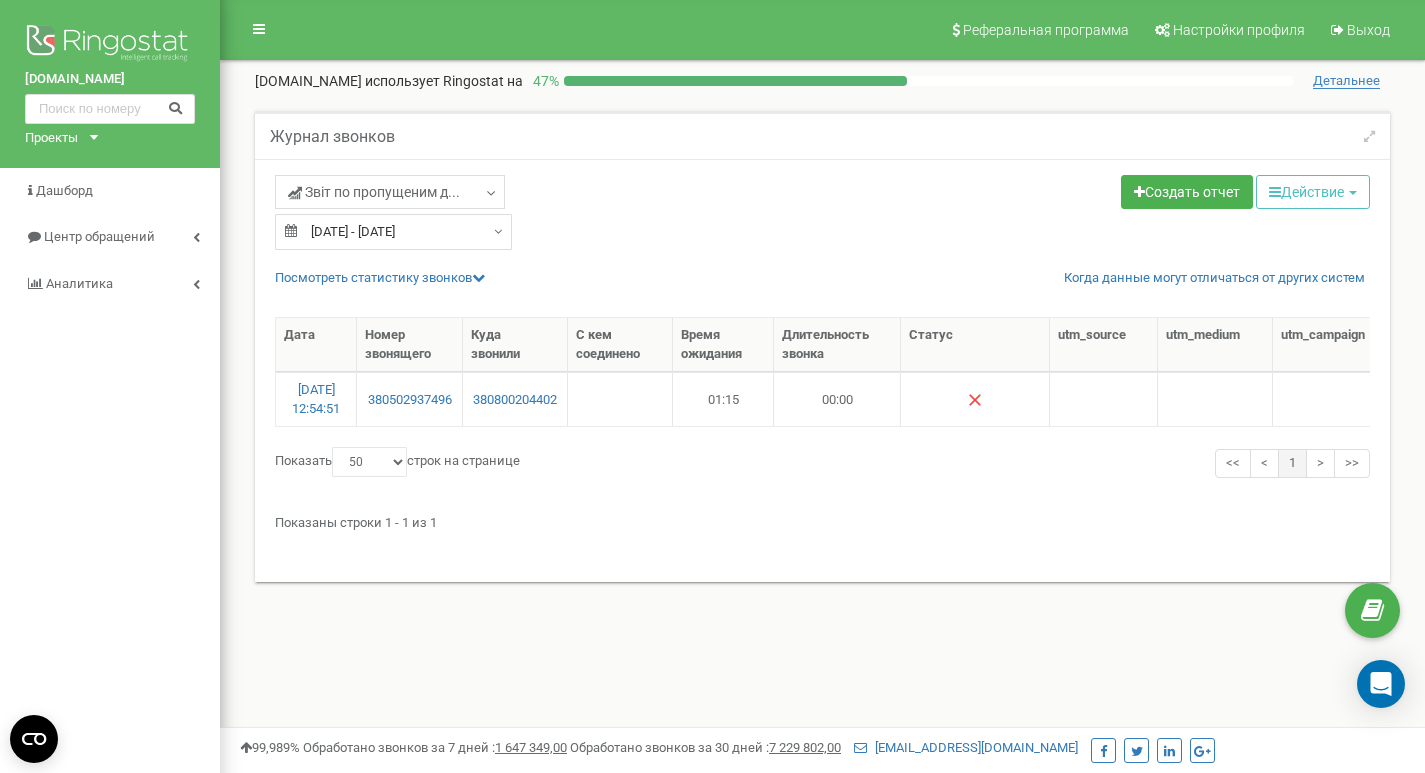 click on "Реферальная программа
Настройки профиля
Выход
[DOMAIN_NAME]   использует Ringostat на  47 % Детальнее
Журнал звонков
Звіт по пропущеним д..." at bounding box center [822, 600] 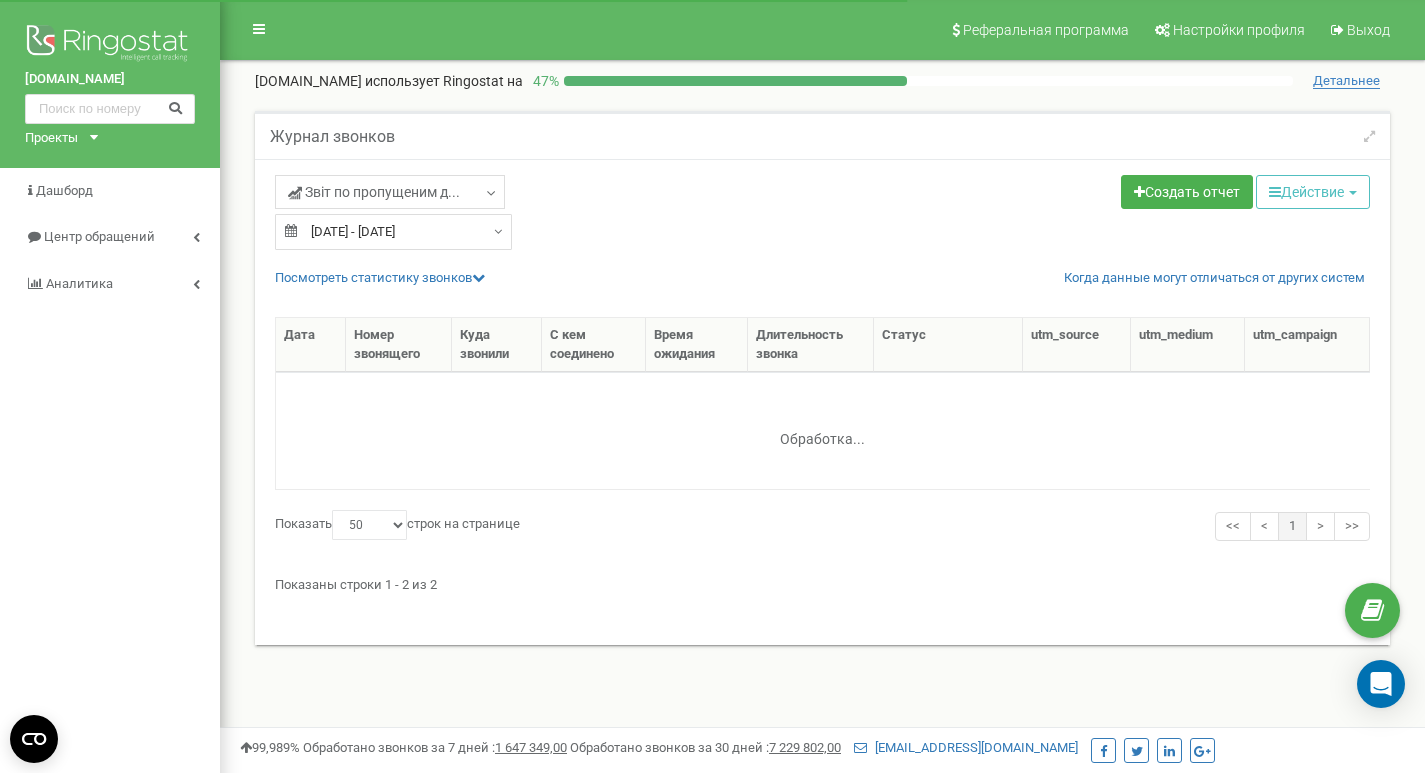 select on "50" 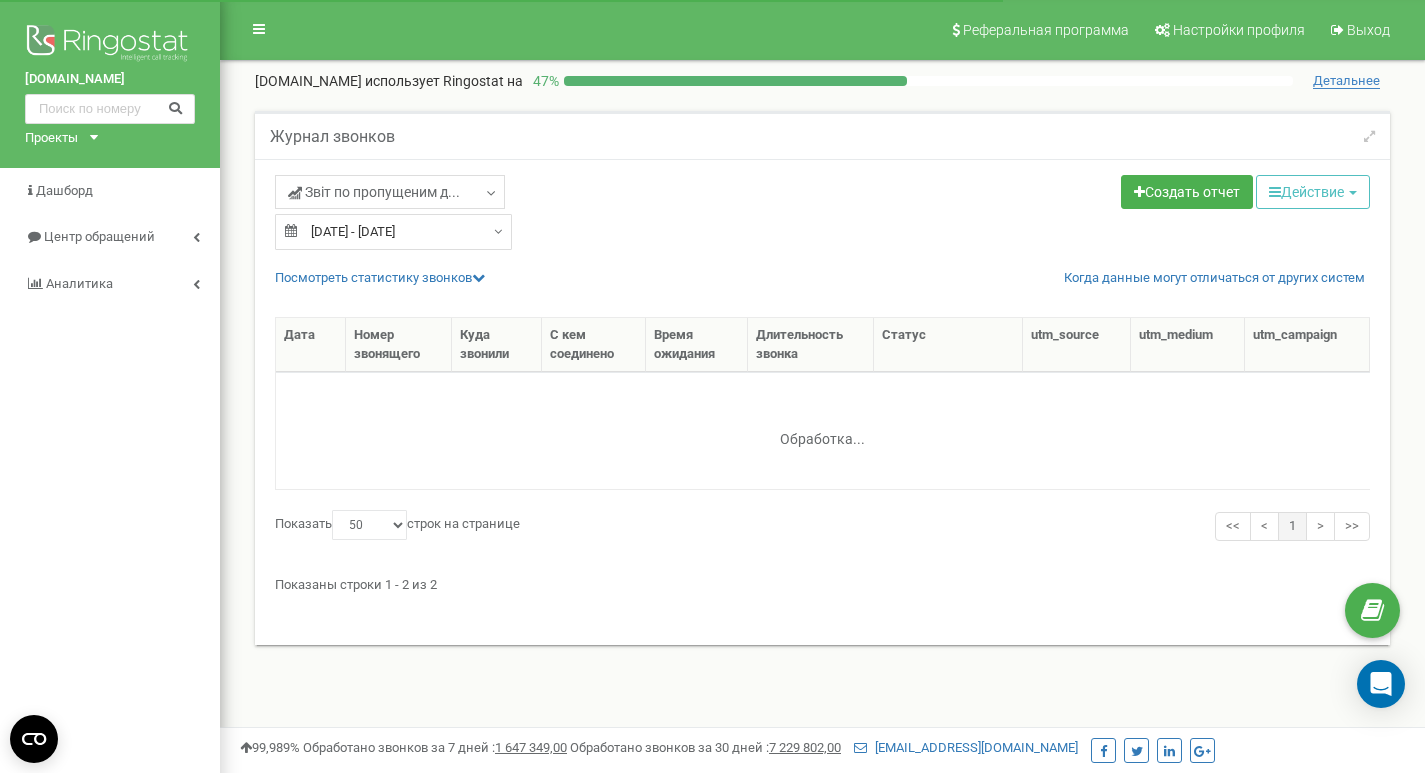 drag, startPoint x: 0, startPoint y: 0, endPoint x: 450, endPoint y: 672, distance: 808.7546 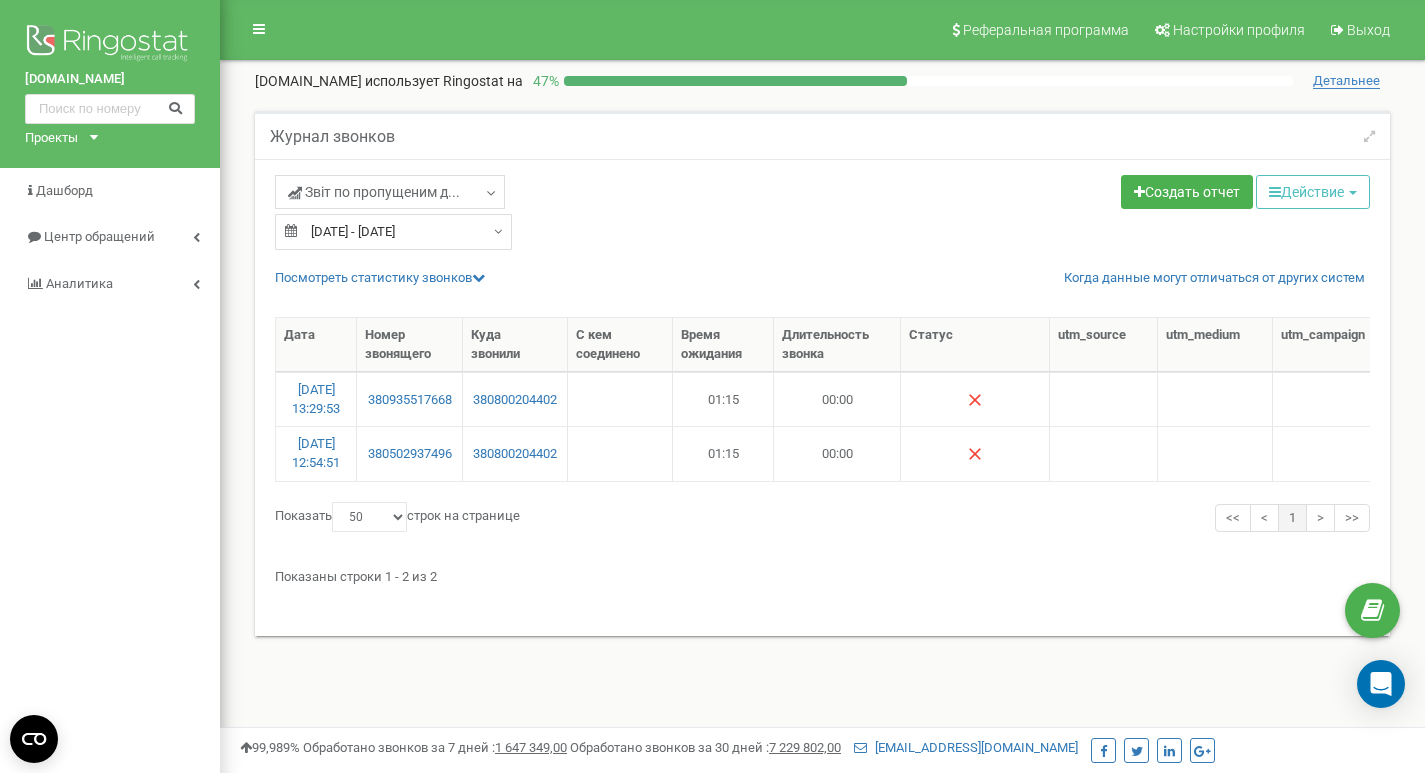 click on "Журнал звонков
Звіт по пропущеним д...
Пропущенные отдел продаж 2/0
Входящие отдел продаж 2/0
Пропущенные отдел продаж 2/0" at bounding box center [822, 386] 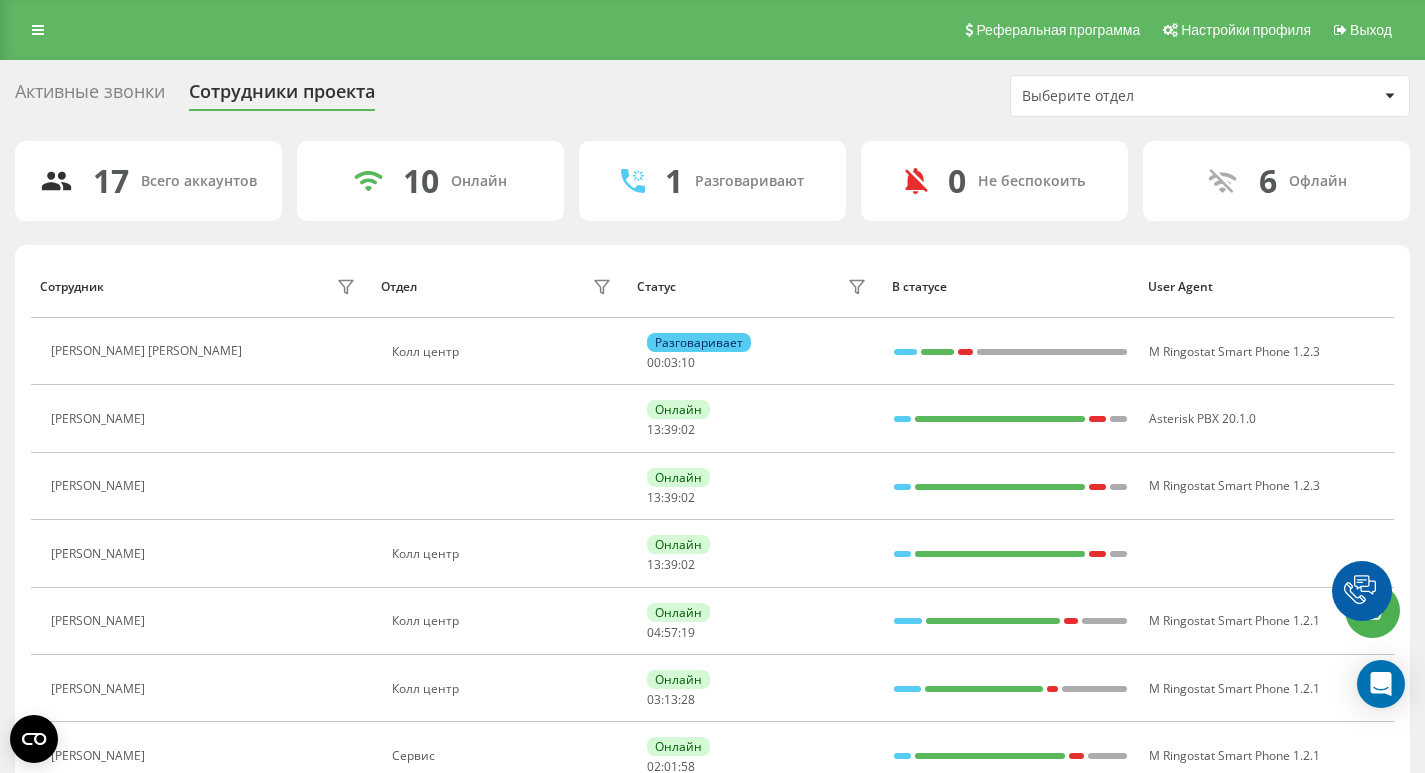 scroll, scrollTop: 0, scrollLeft: 0, axis: both 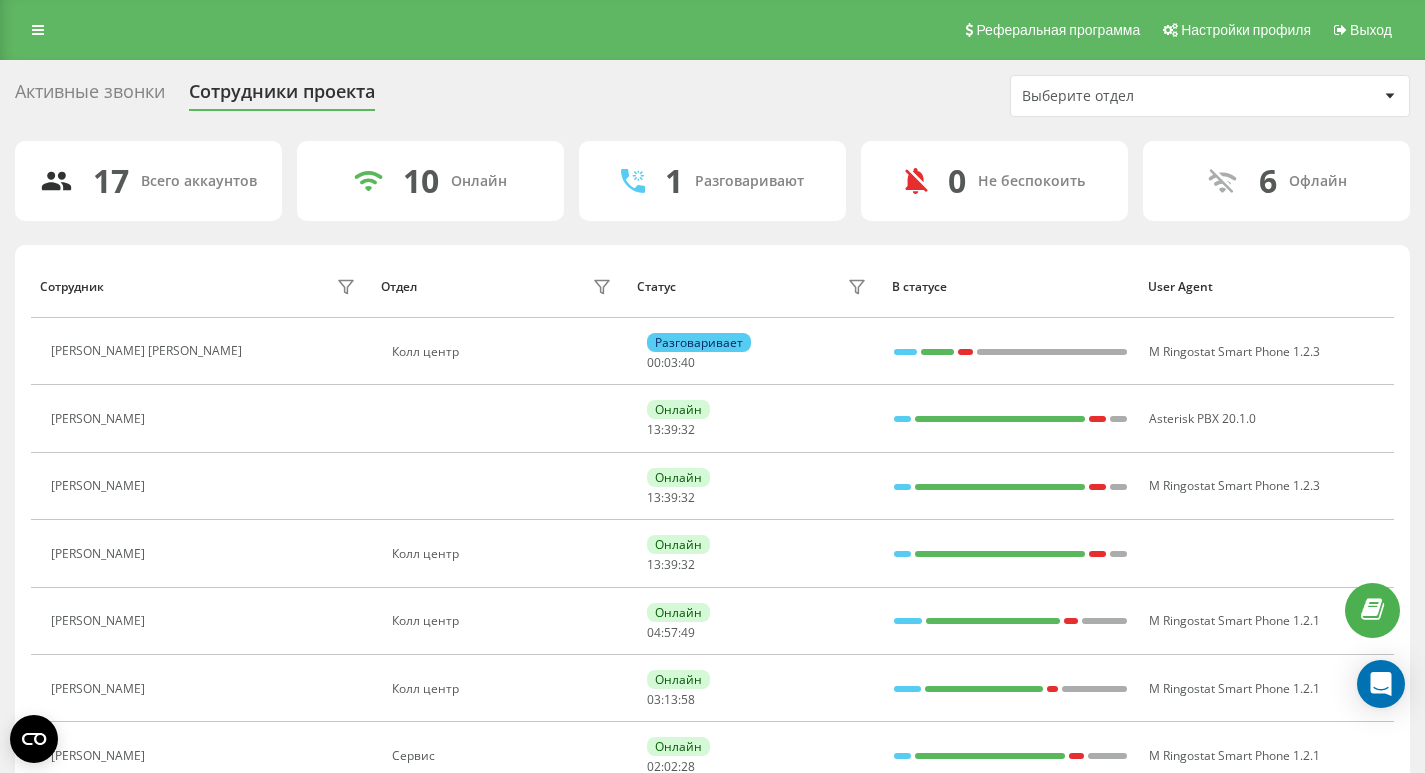 click on "17   Всего аккаунтов   10   Онлайн   1   Разговаривают   0   Не беспокоить   6   [PERSON_NAME] Отдел Статус В статусе User Agent [PERSON_NAME] [PERSON_NAME] центр Разговаривает 00 : 03 : 40 M Ringostat Smart Phone 1.2.3 [PERSON_NAME] 13 : 39 : 32 Asterisk PBX 20.1.0 [PERSON_NAME] [PERSON_NAME] 13 : 39 : 32 M Ringostat Smart Phone 1.2.3 [PERSON_NAME] Колл центр Онлайн 13 : 39 : 32 [PERSON_NAME] центр Онлайн 04 : 57 : 49 M Ringostat Smart Phone 1.2.1 [PERSON_NAME] центр Онлайн 03 : 13 : 58 M Ringostat Smart Phone 1.2.1 [PERSON_NAME] 02 : 02 : 28 M Ringostat Smart Phone 1.2.1 [PERSON_NAME] центр [GEOGRAPHIC_DATA] :" at bounding box center [712, 832] 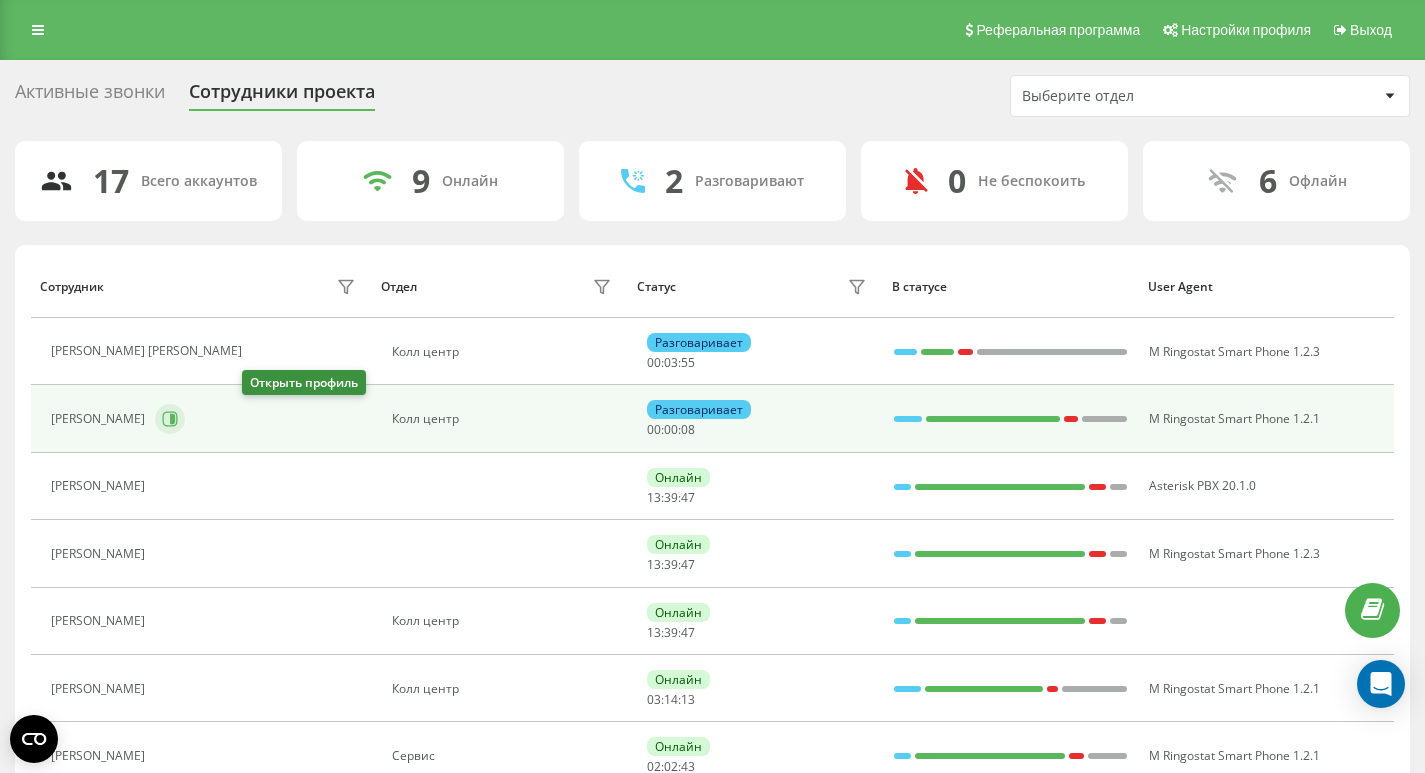 click 